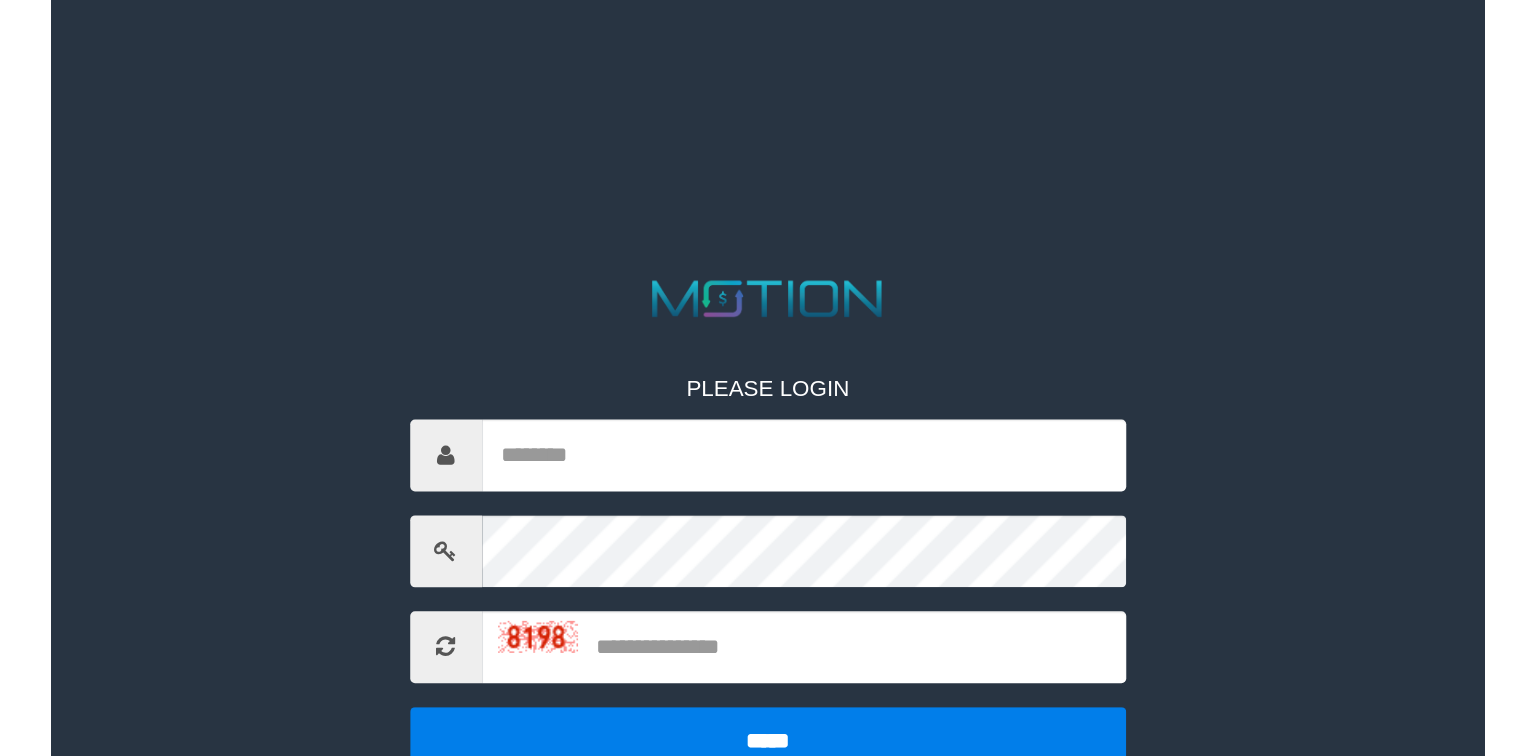 scroll, scrollTop: 0, scrollLeft: 0, axis: both 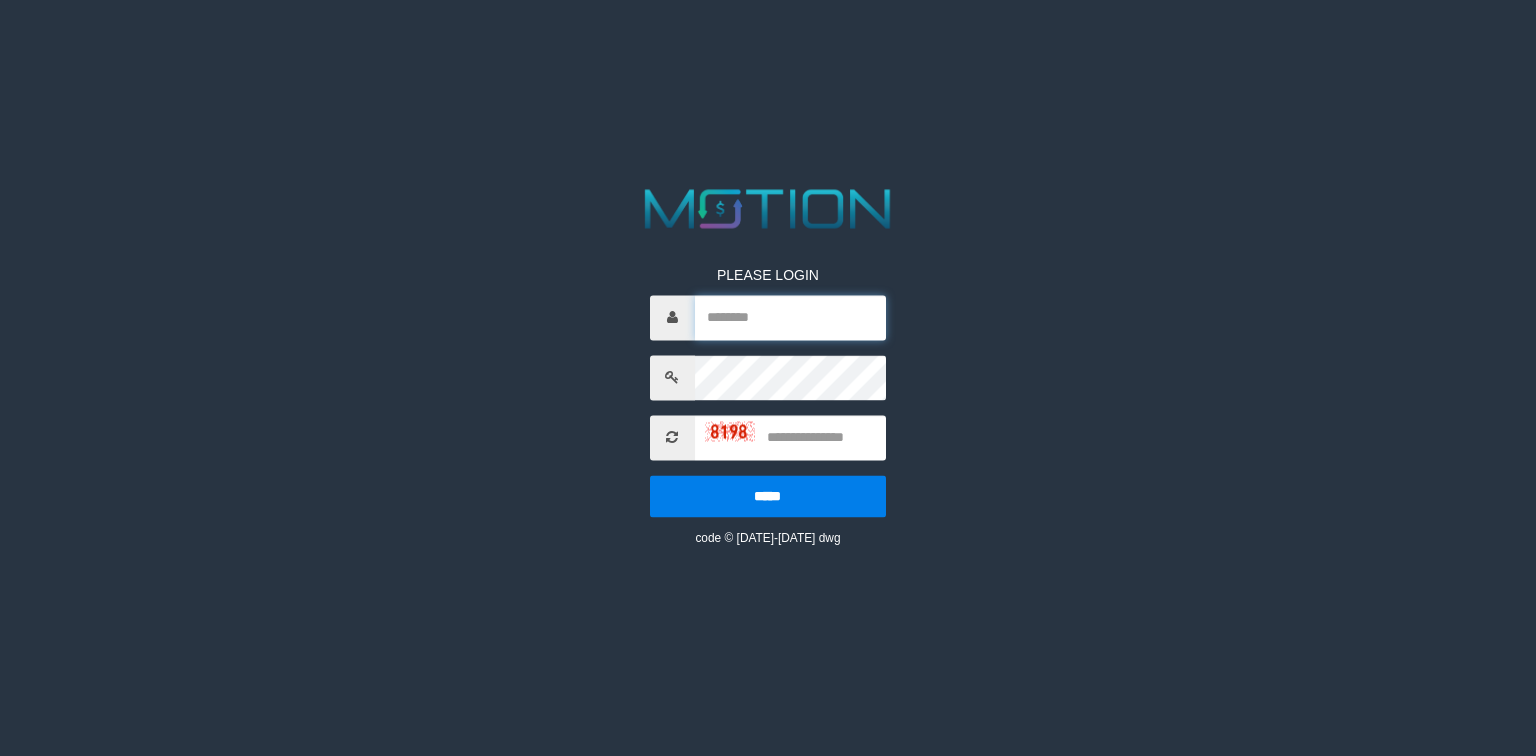 type on "*********" 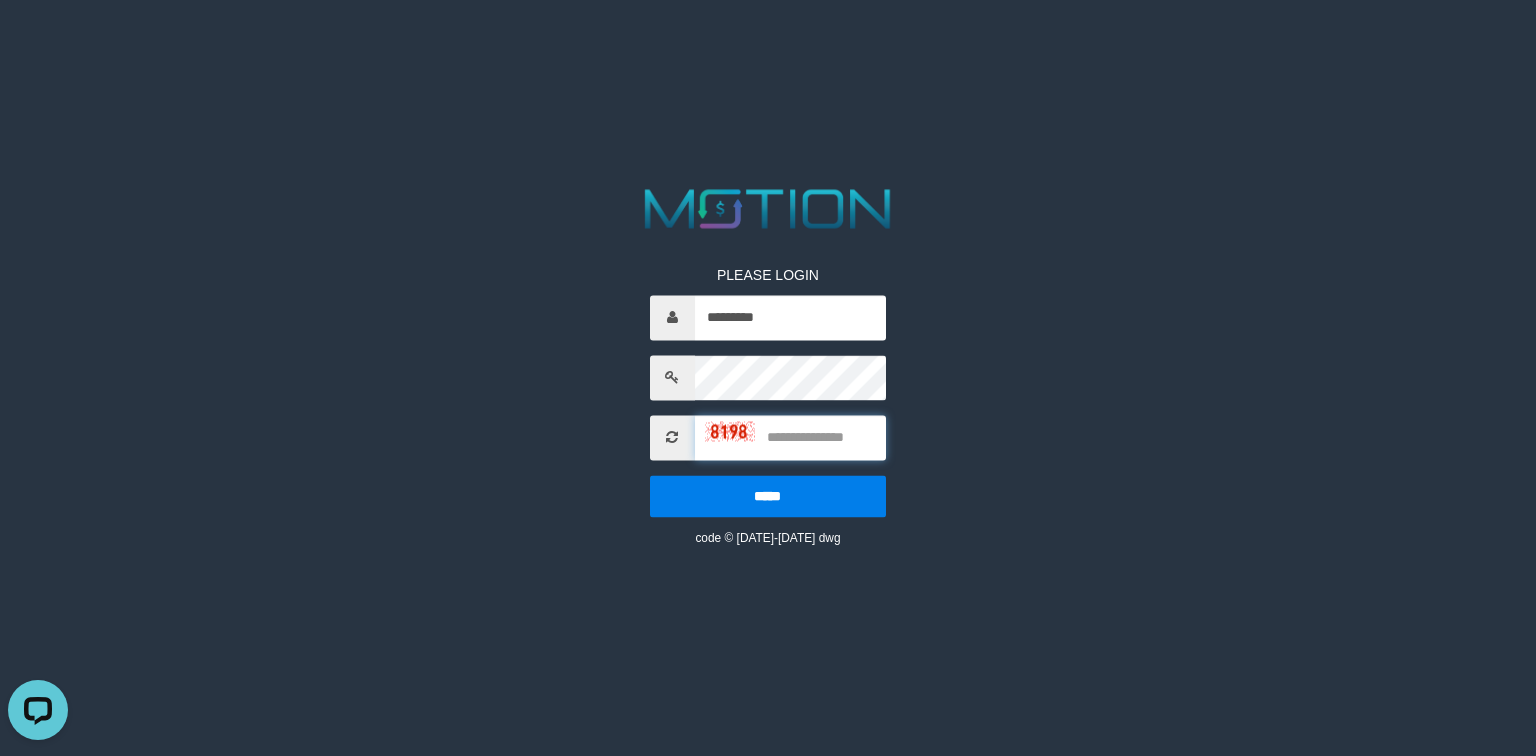 scroll, scrollTop: 0, scrollLeft: 0, axis: both 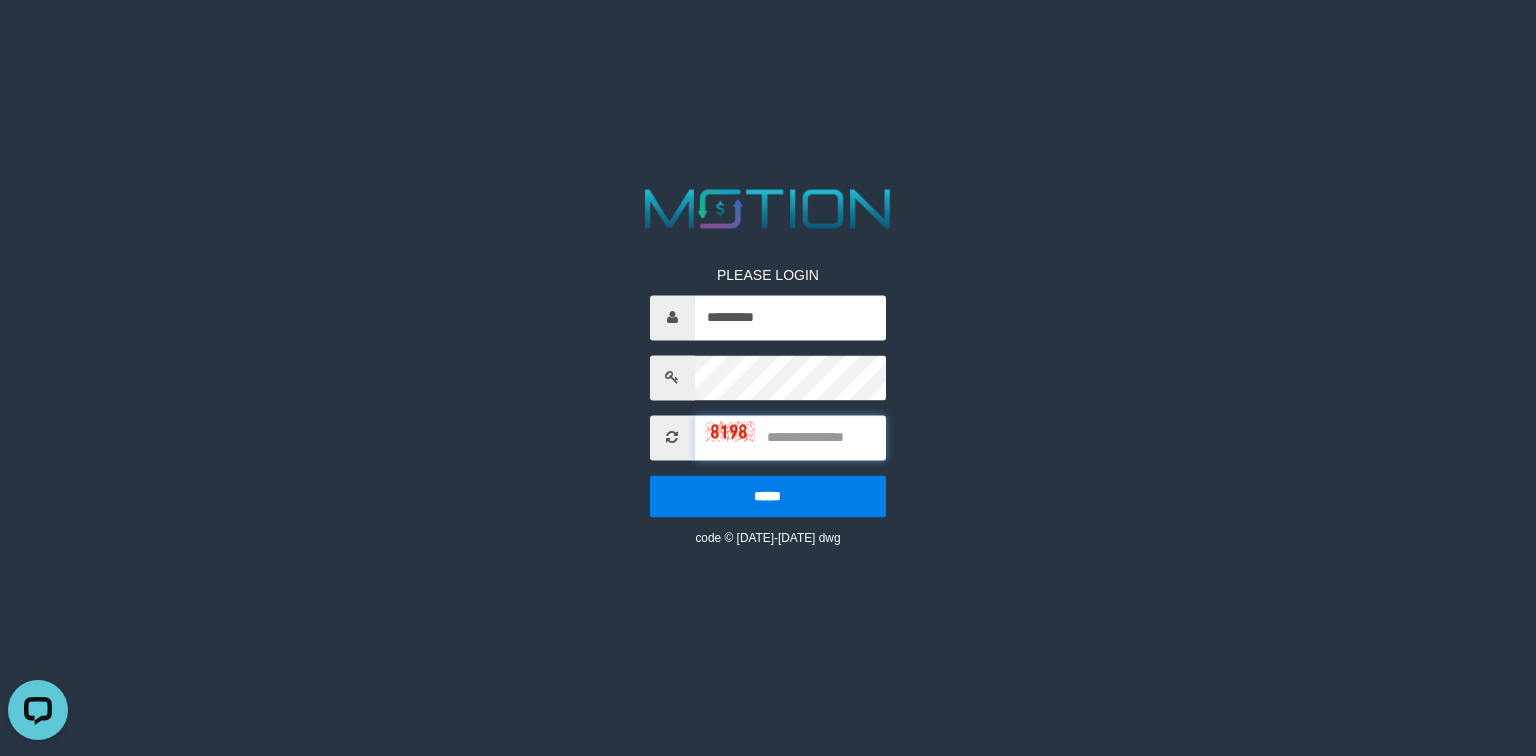 click at bounding box center [790, 437] 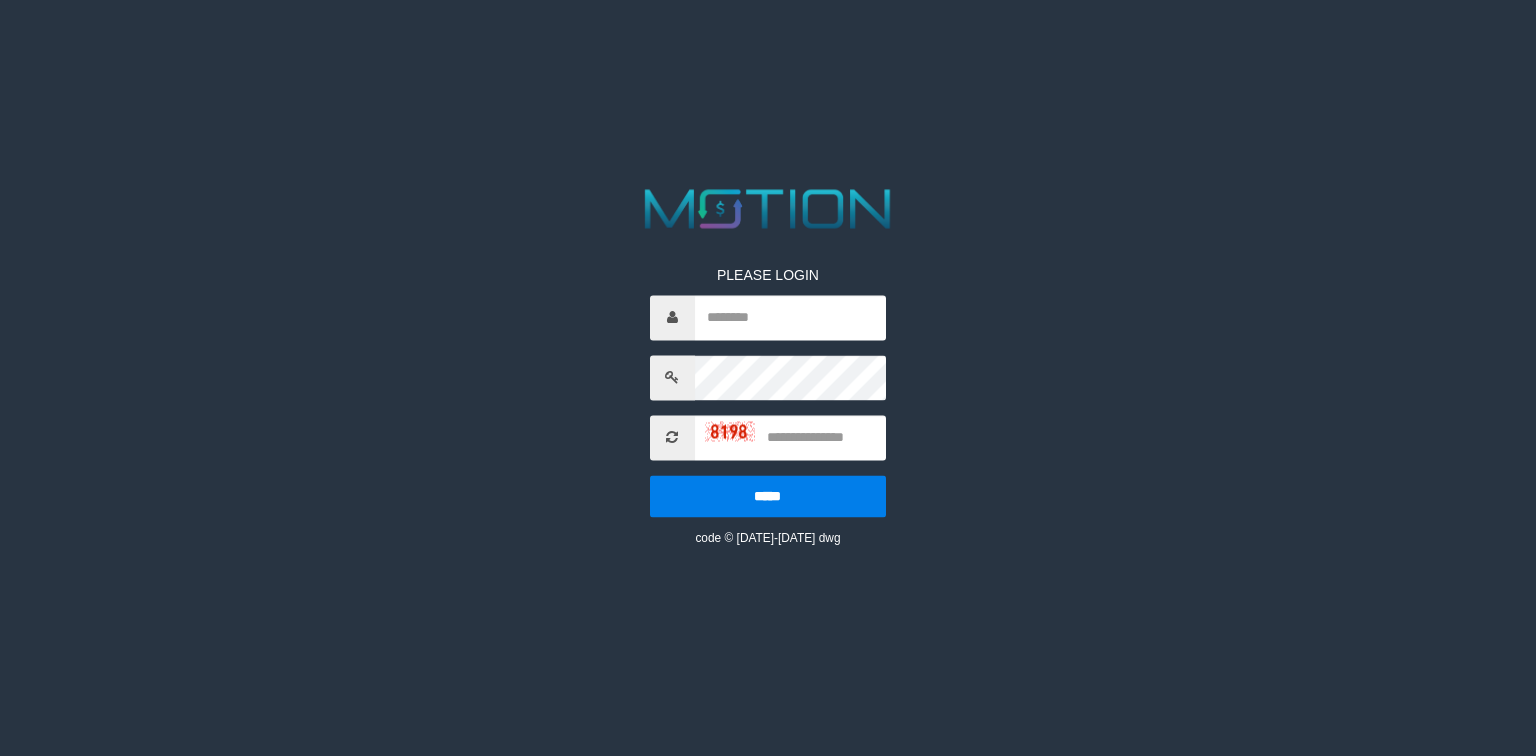 scroll, scrollTop: 0, scrollLeft: 0, axis: both 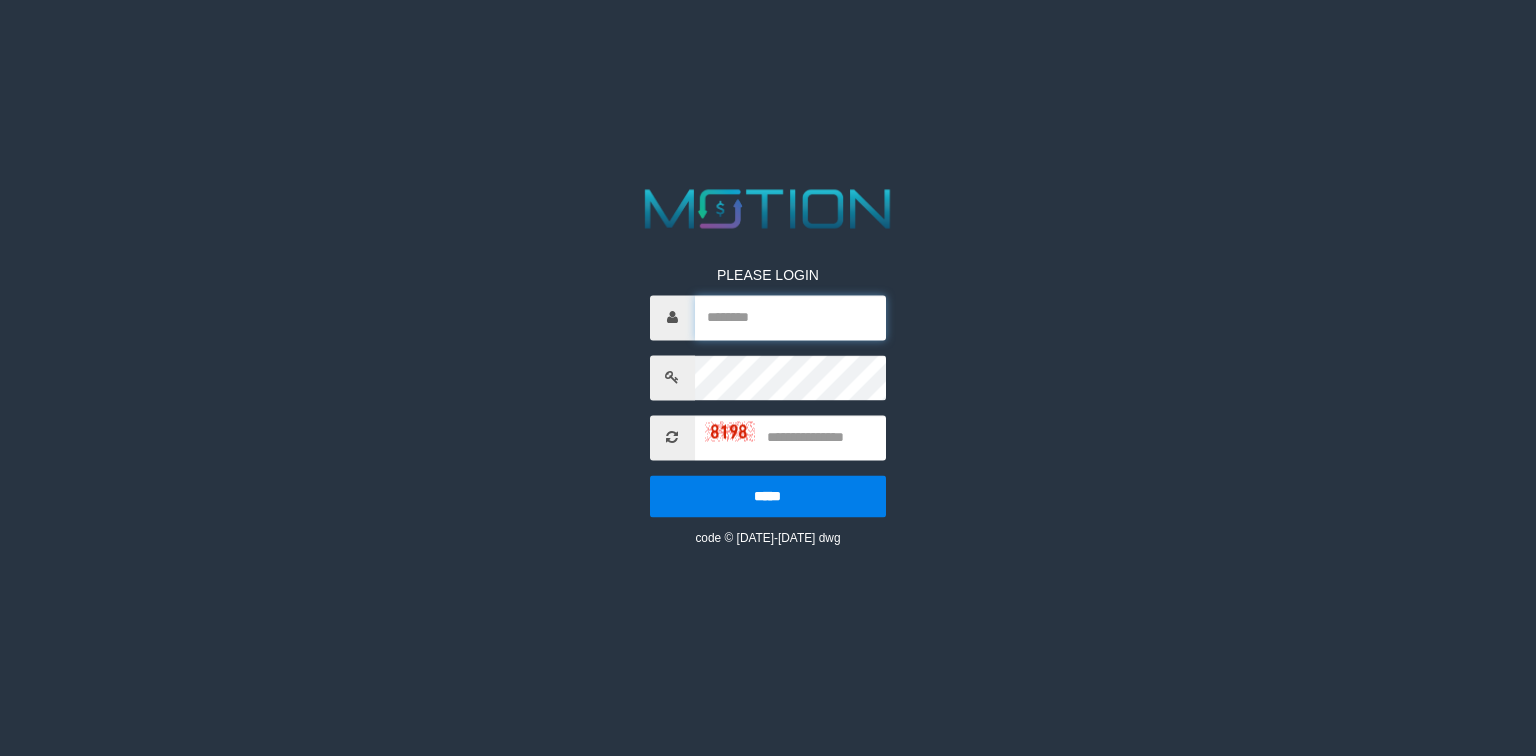 type on "*********" 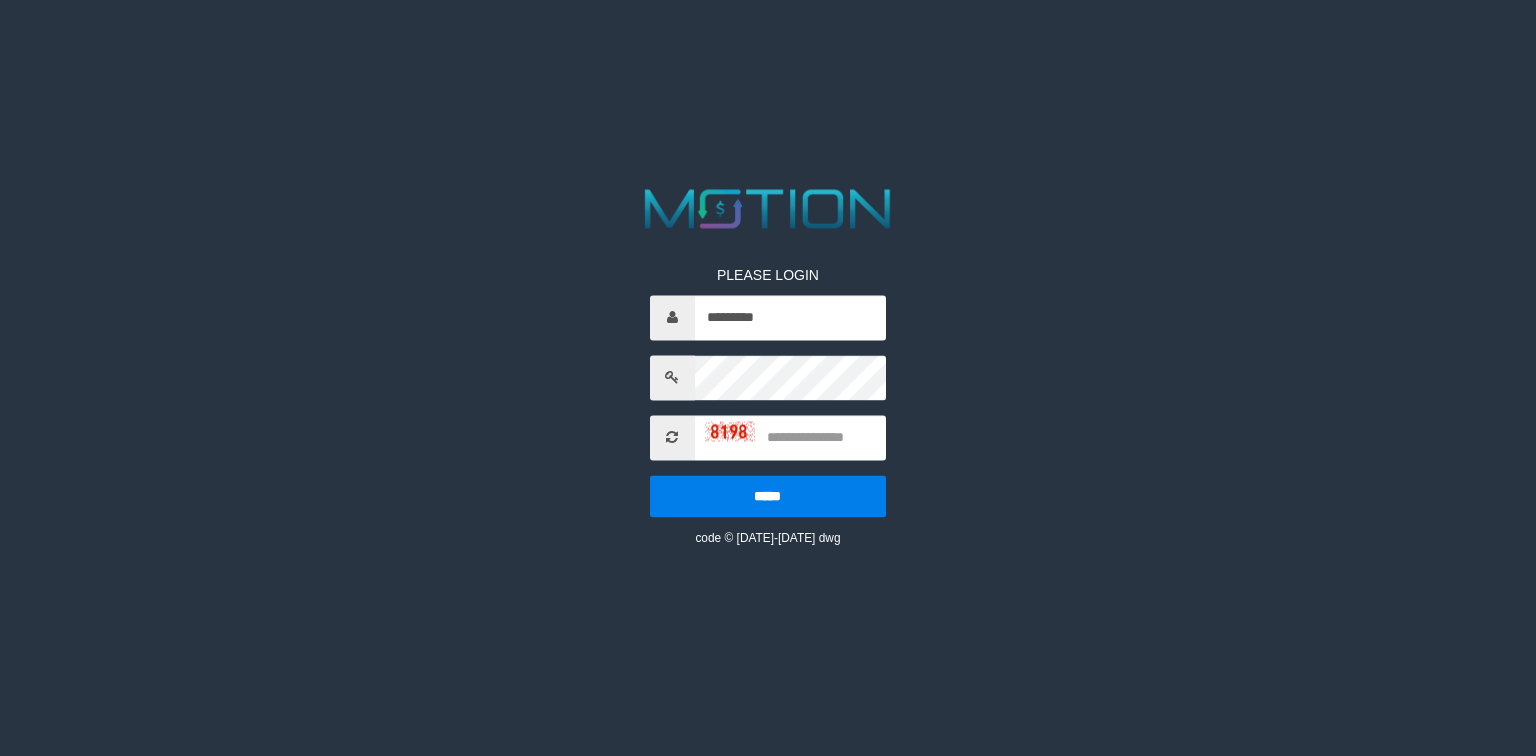 click at bounding box center [790, 437] 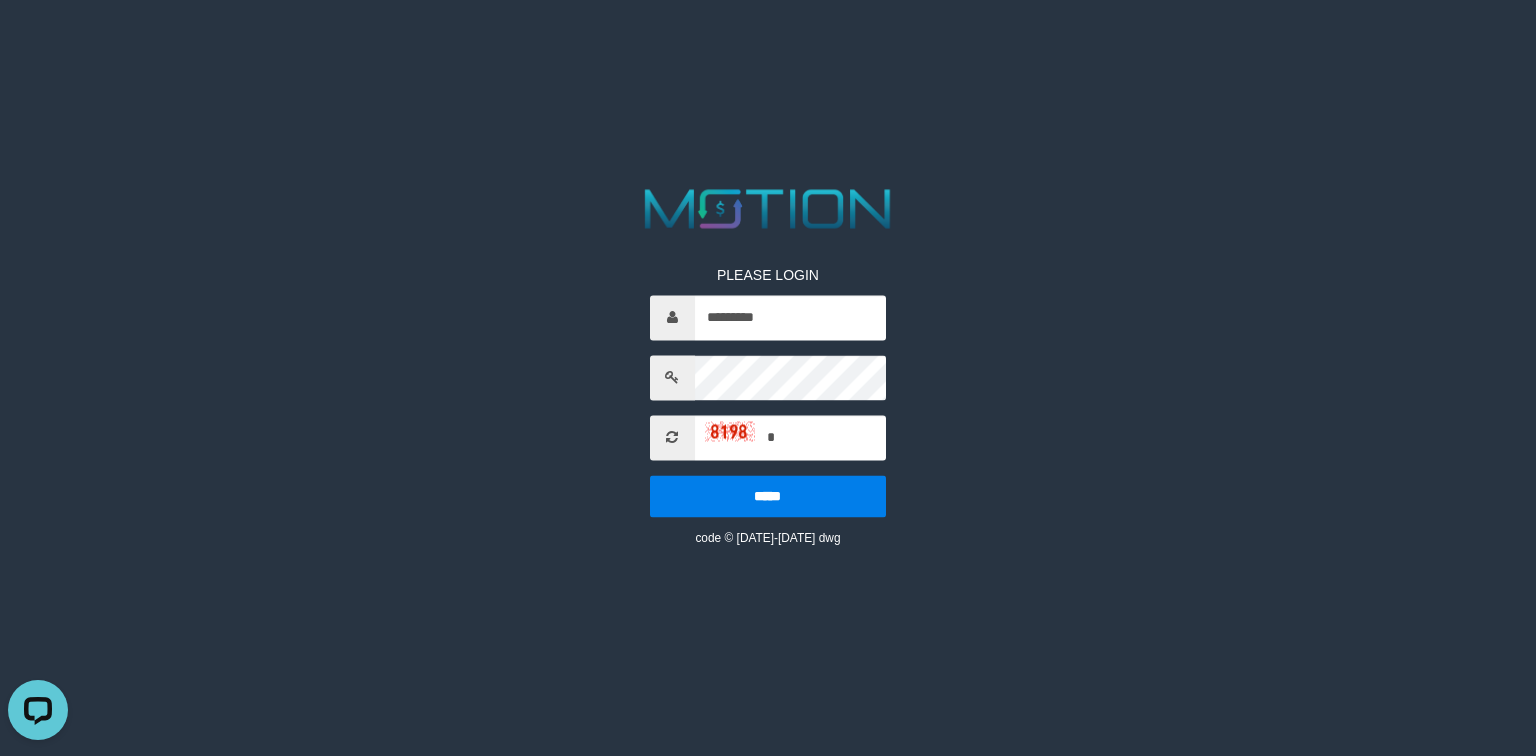 scroll, scrollTop: 0, scrollLeft: 0, axis: both 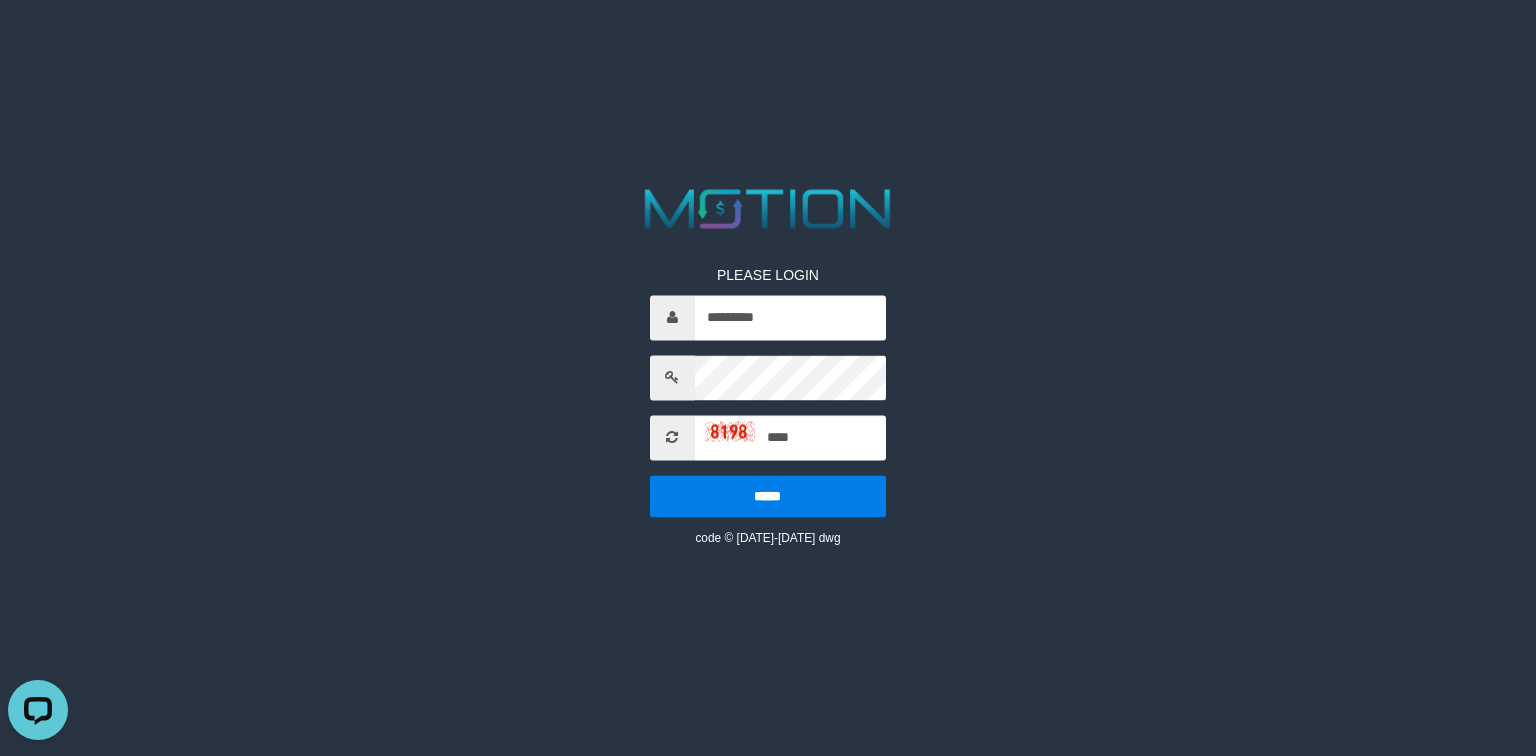 type on "****" 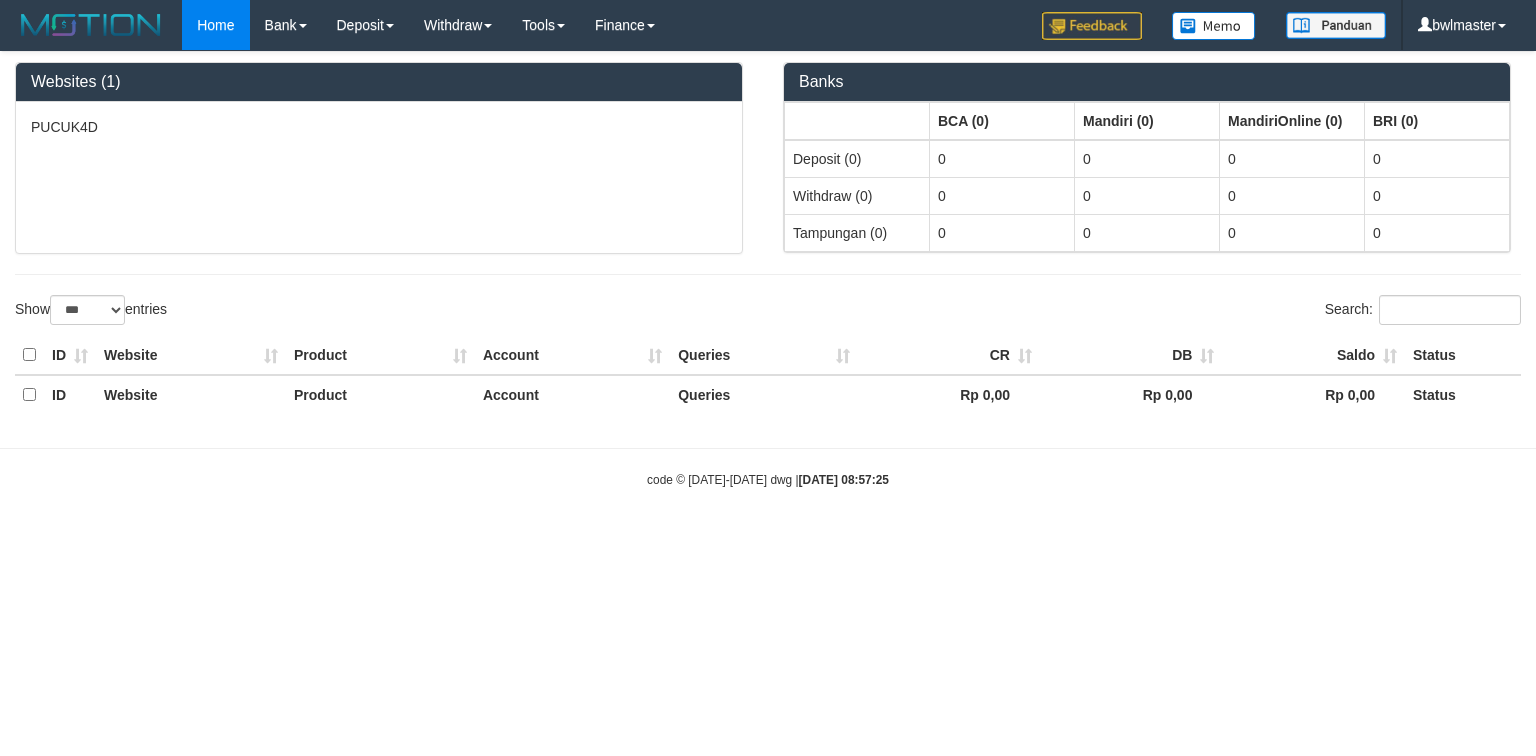 select on "***" 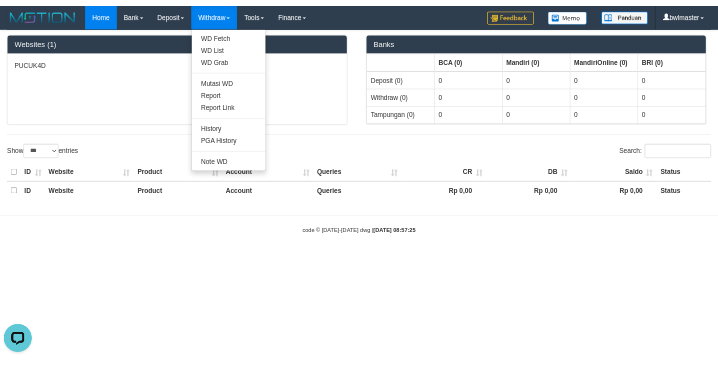 scroll, scrollTop: 0, scrollLeft: 0, axis: both 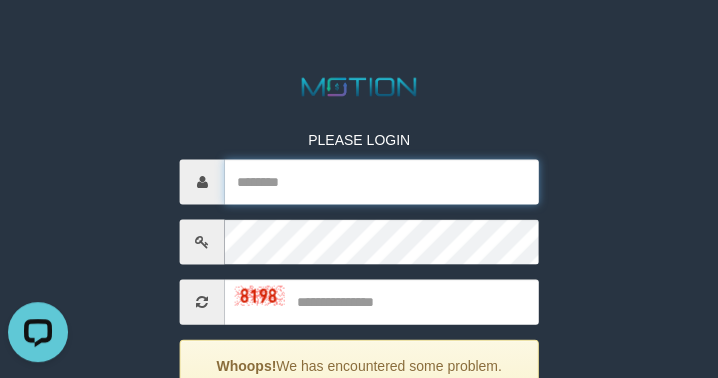 type on "*********" 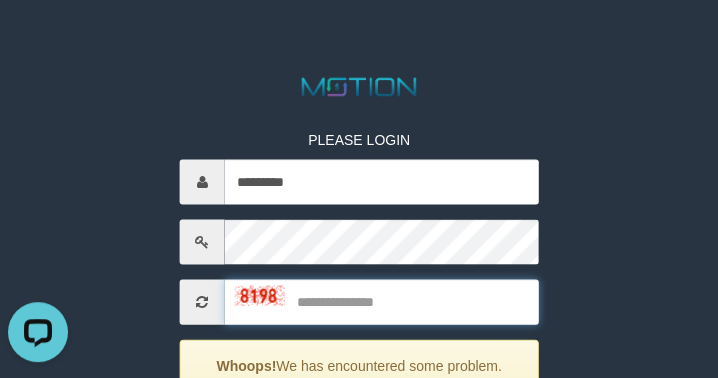 click at bounding box center (382, 301) 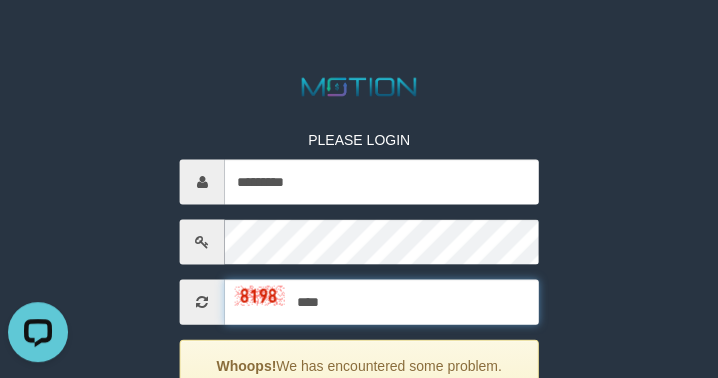 type on "****" 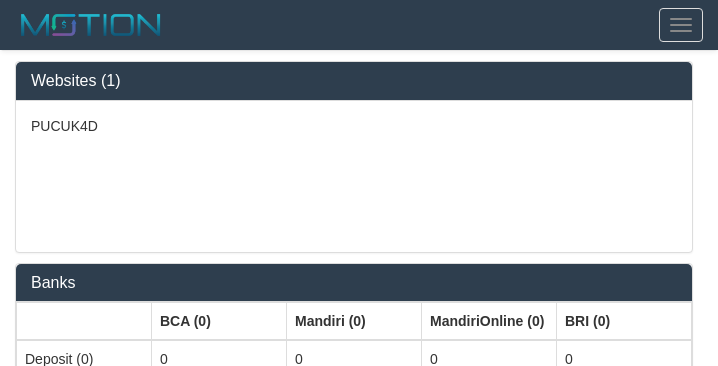 select on "***" 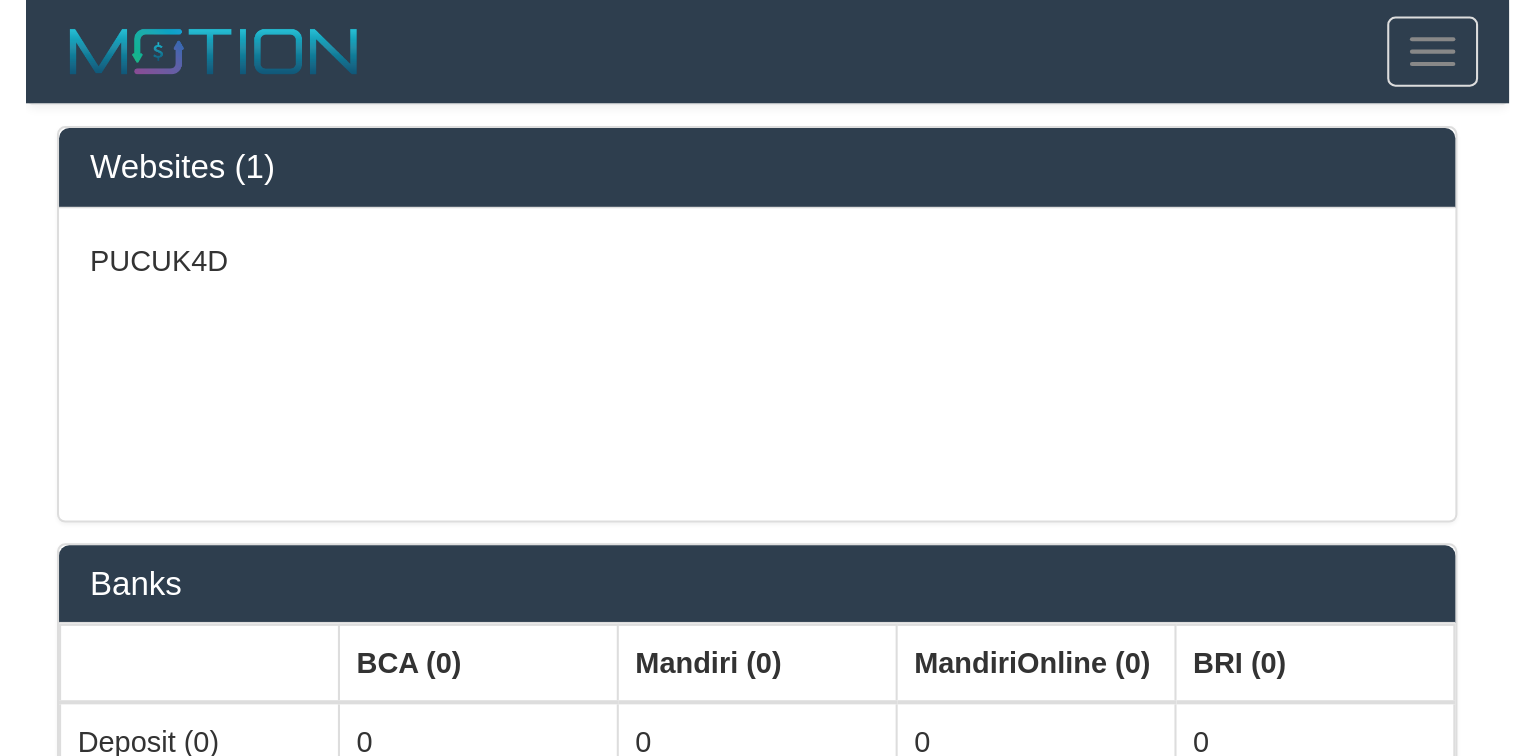 scroll, scrollTop: 0, scrollLeft: 0, axis: both 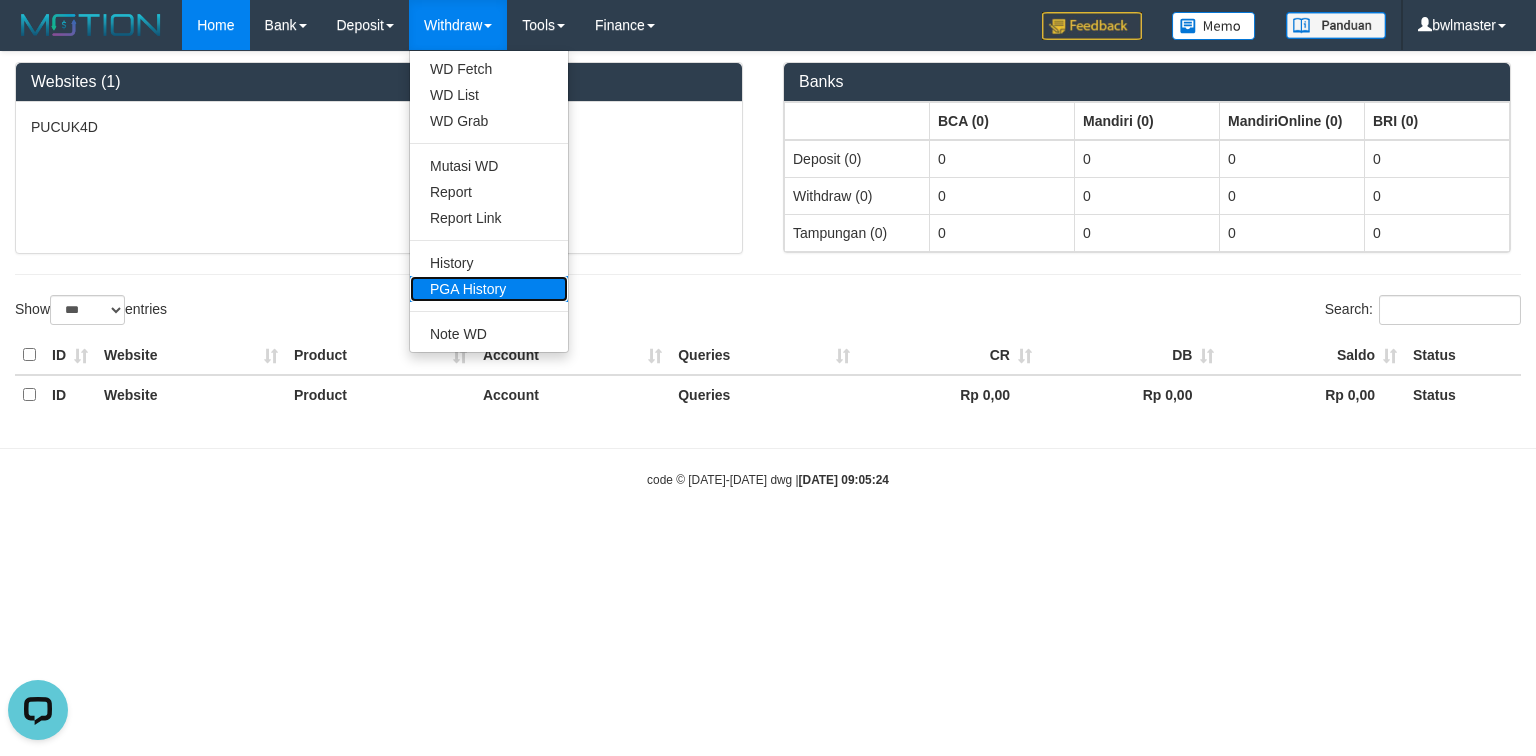 click on "PGA History" at bounding box center [489, 289] 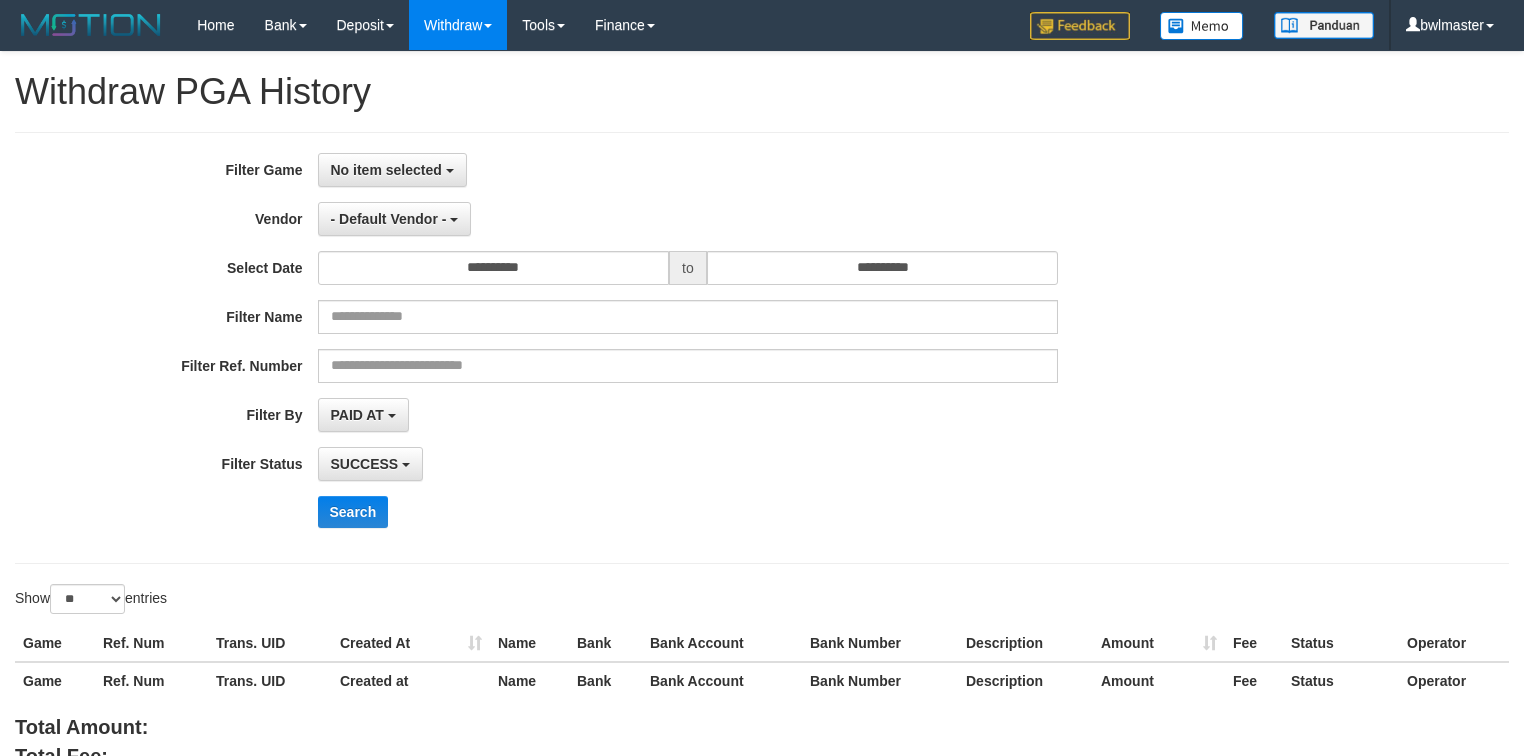 select 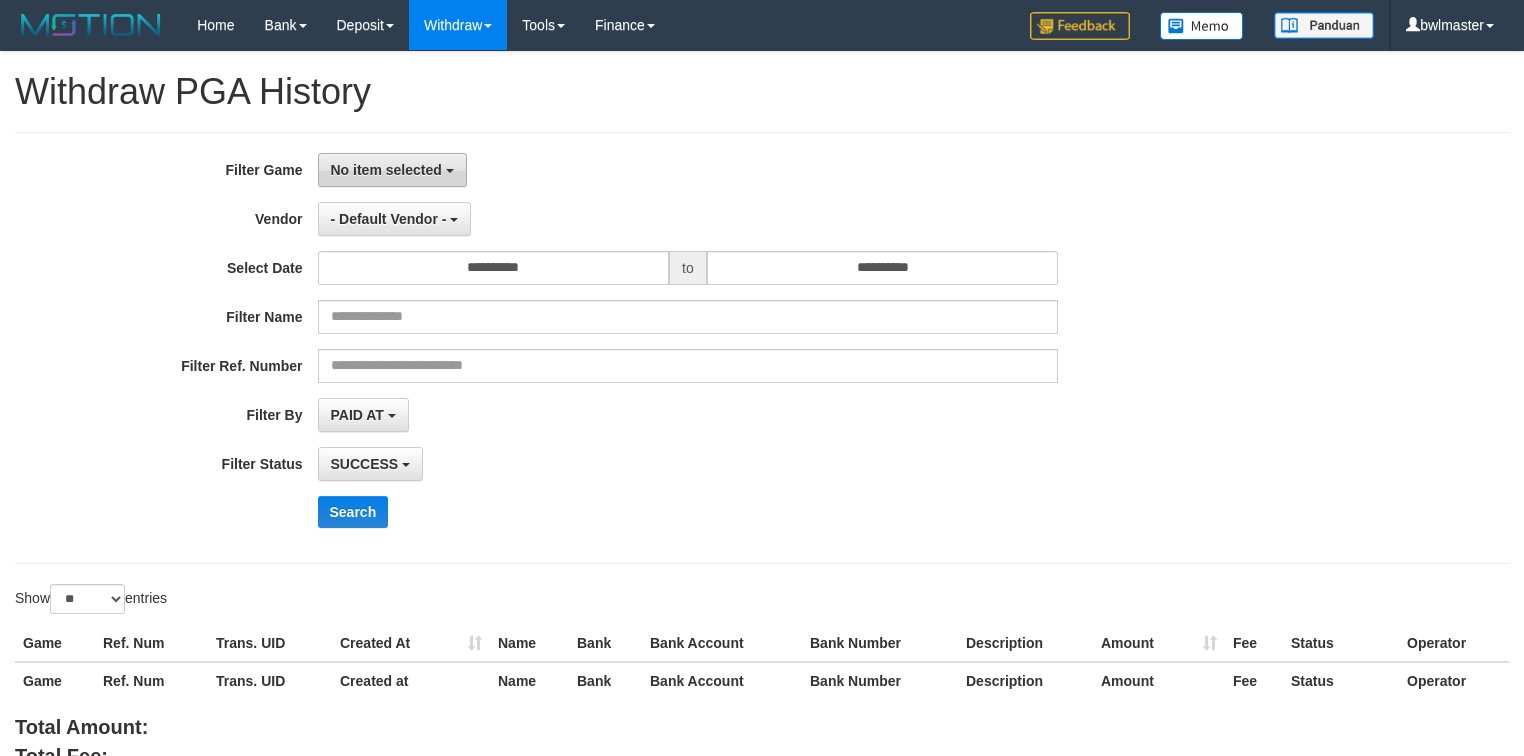 scroll, scrollTop: 0, scrollLeft: 0, axis: both 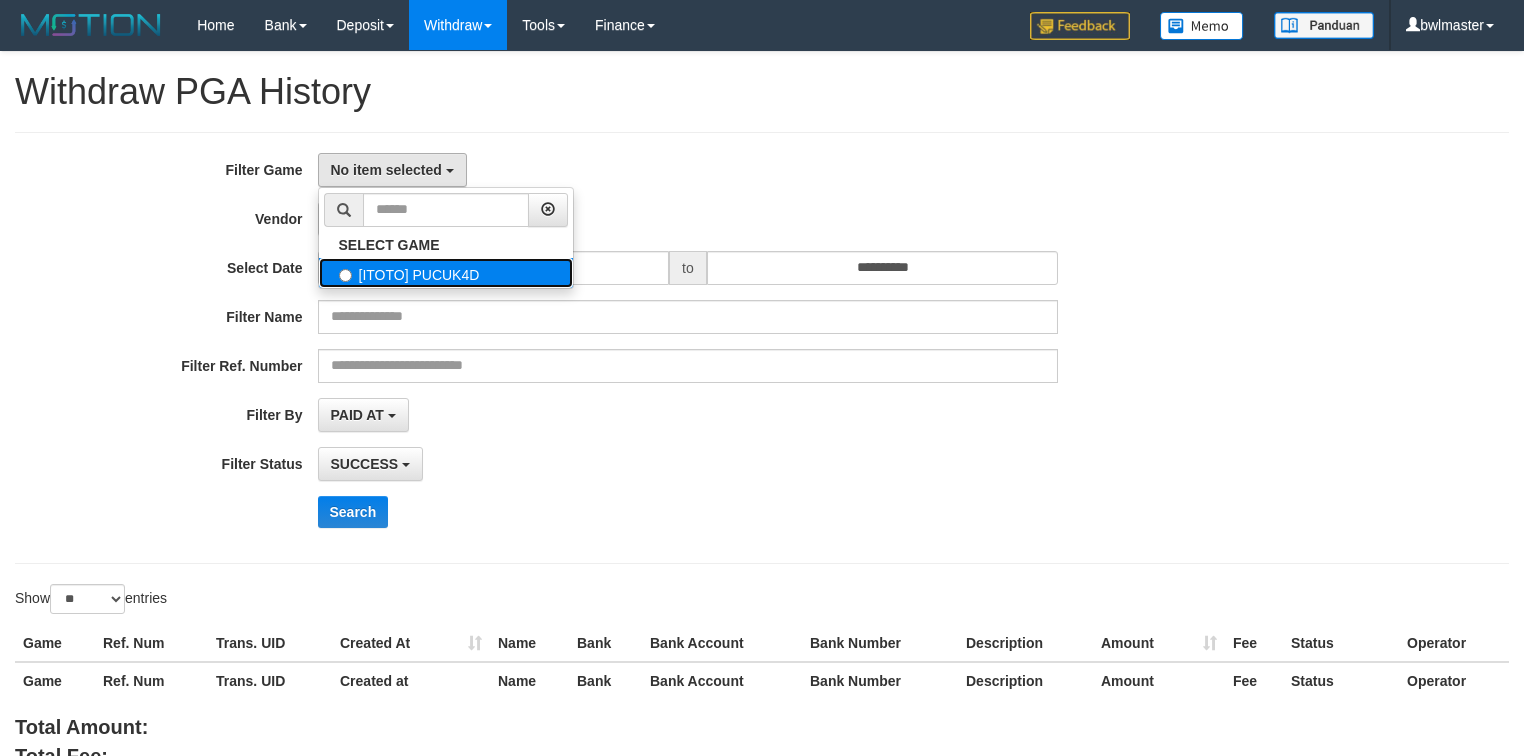 click on "[ITOTO] PUCUK4D" at bounding box center [446, 273] 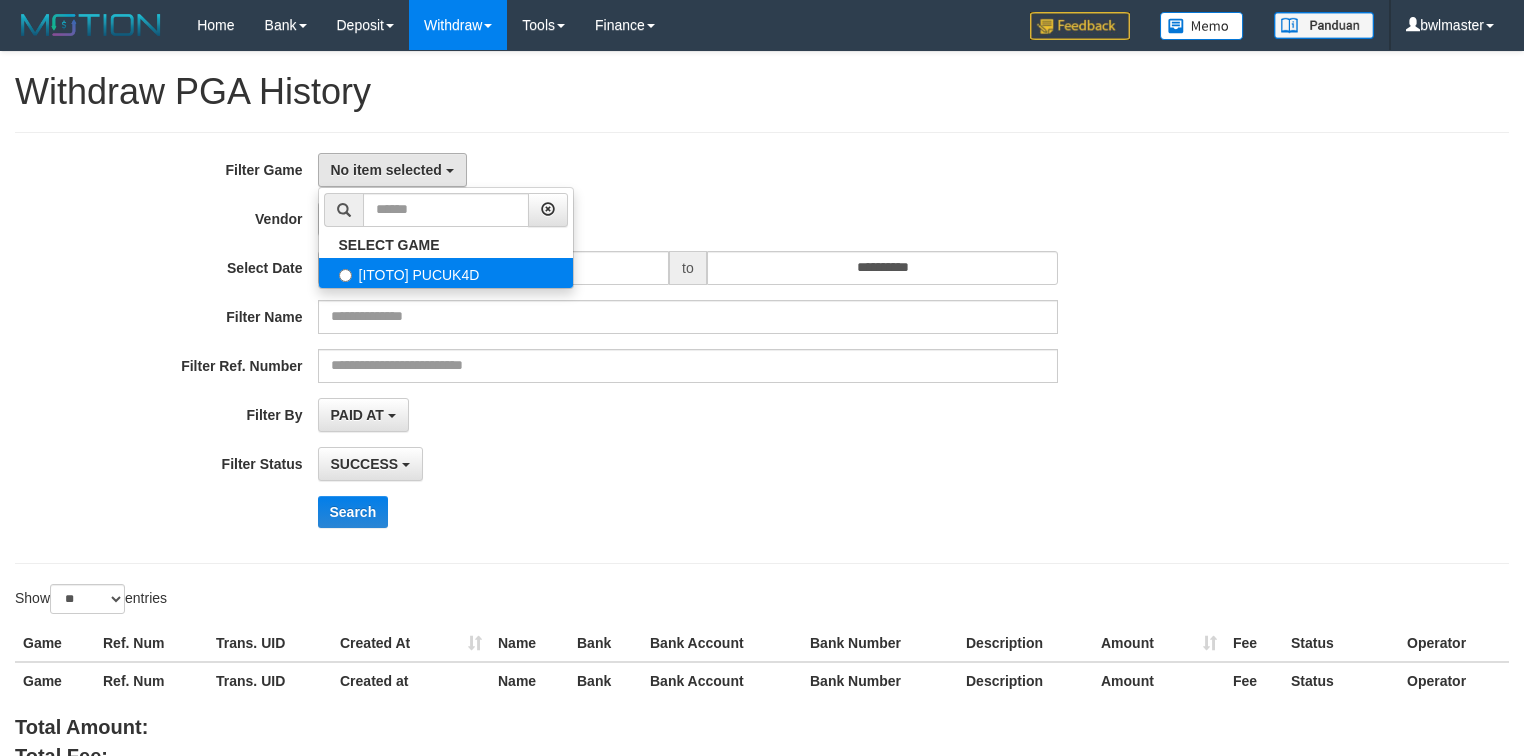 select on "****" 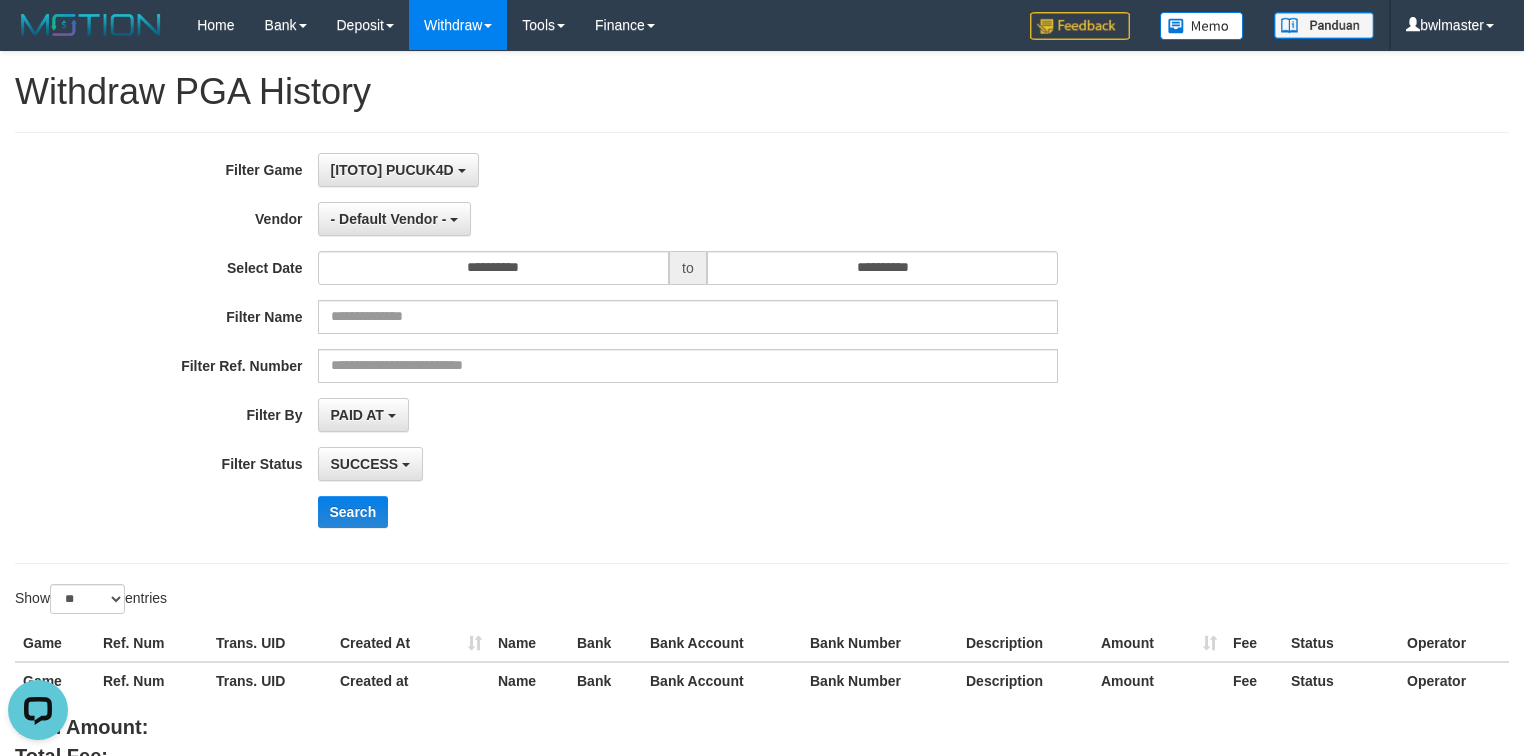 scroll, scrollTop: 0, scrollLeft: 0, axis: both 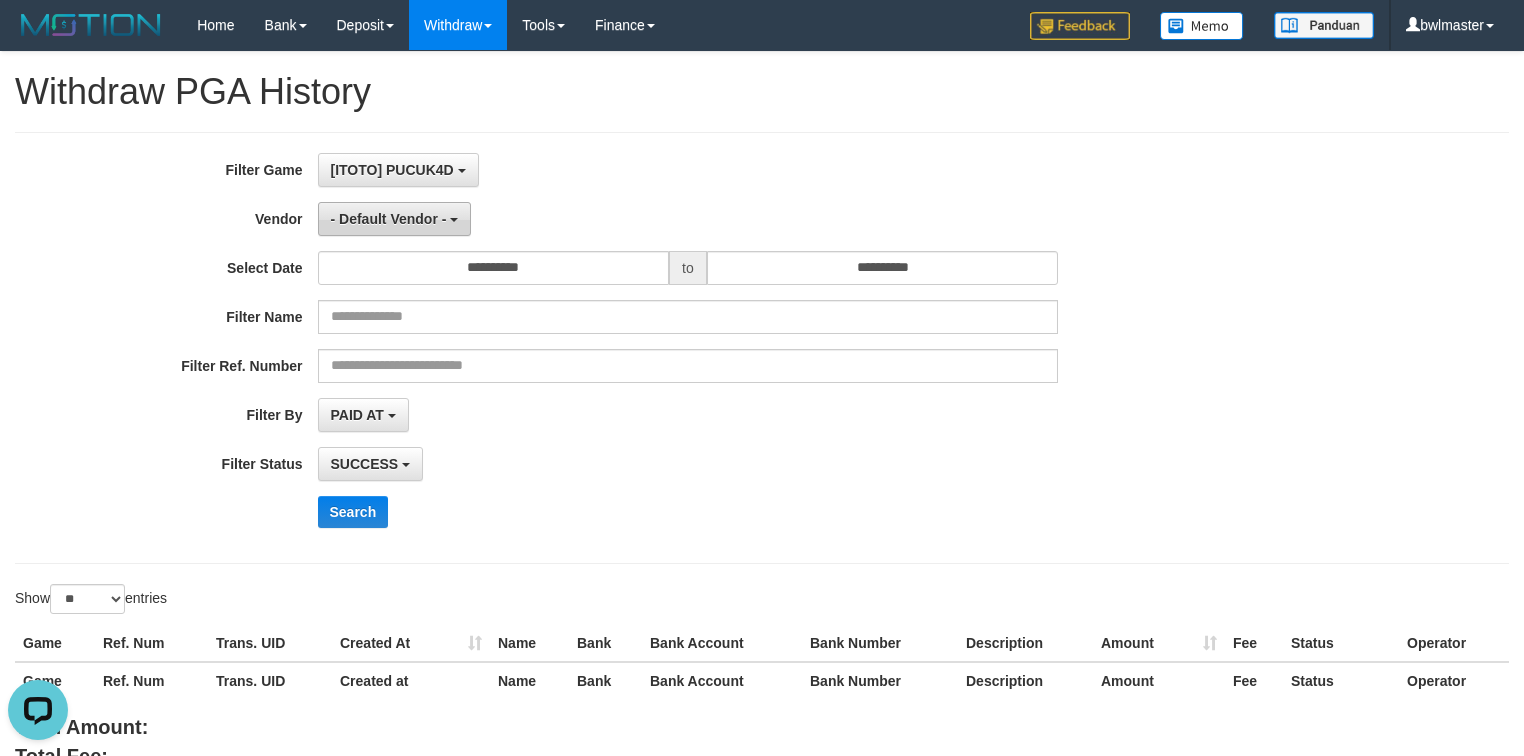 click on "- Default Vendor -" at bounding box center [389, 219] 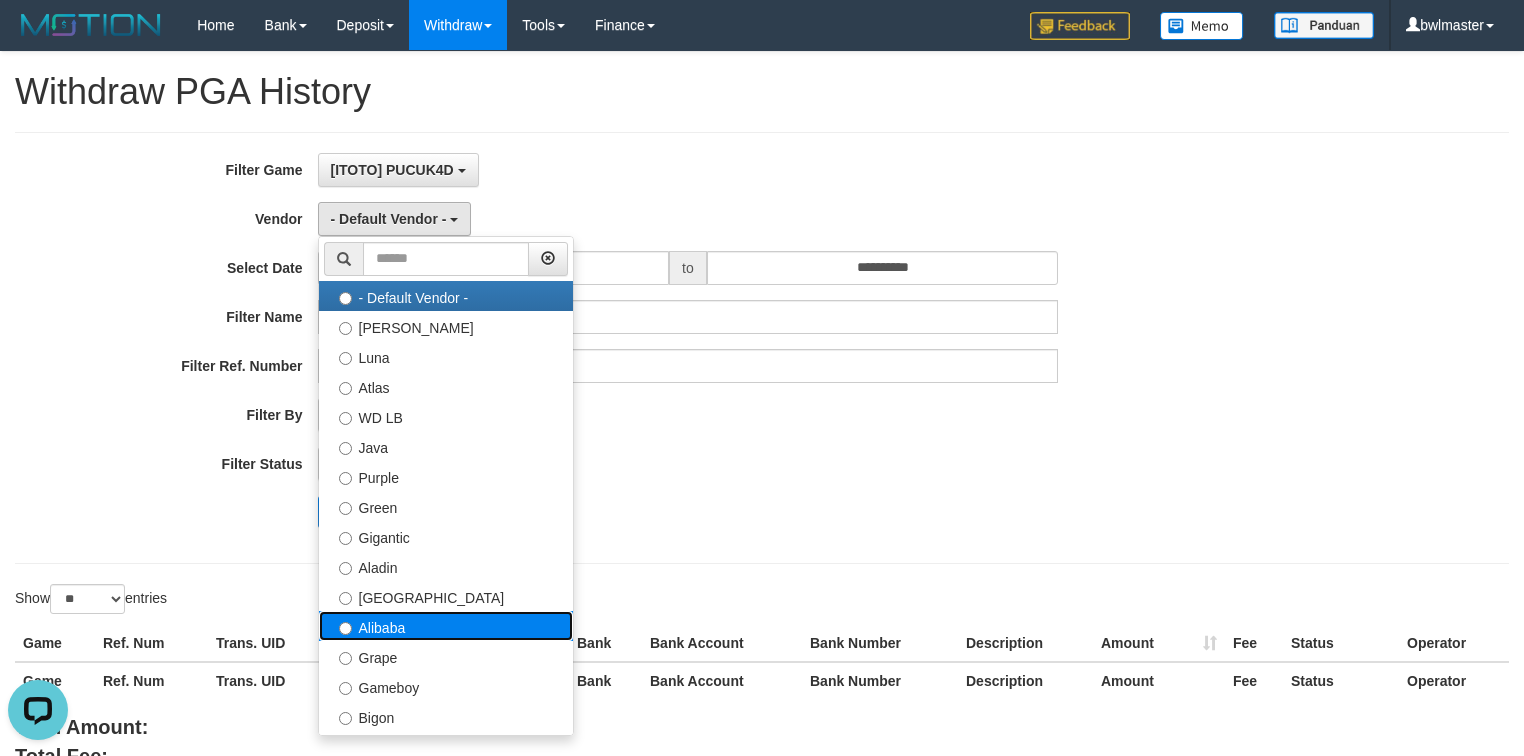 click on "Alibaba" at bounding box center (446, 626) 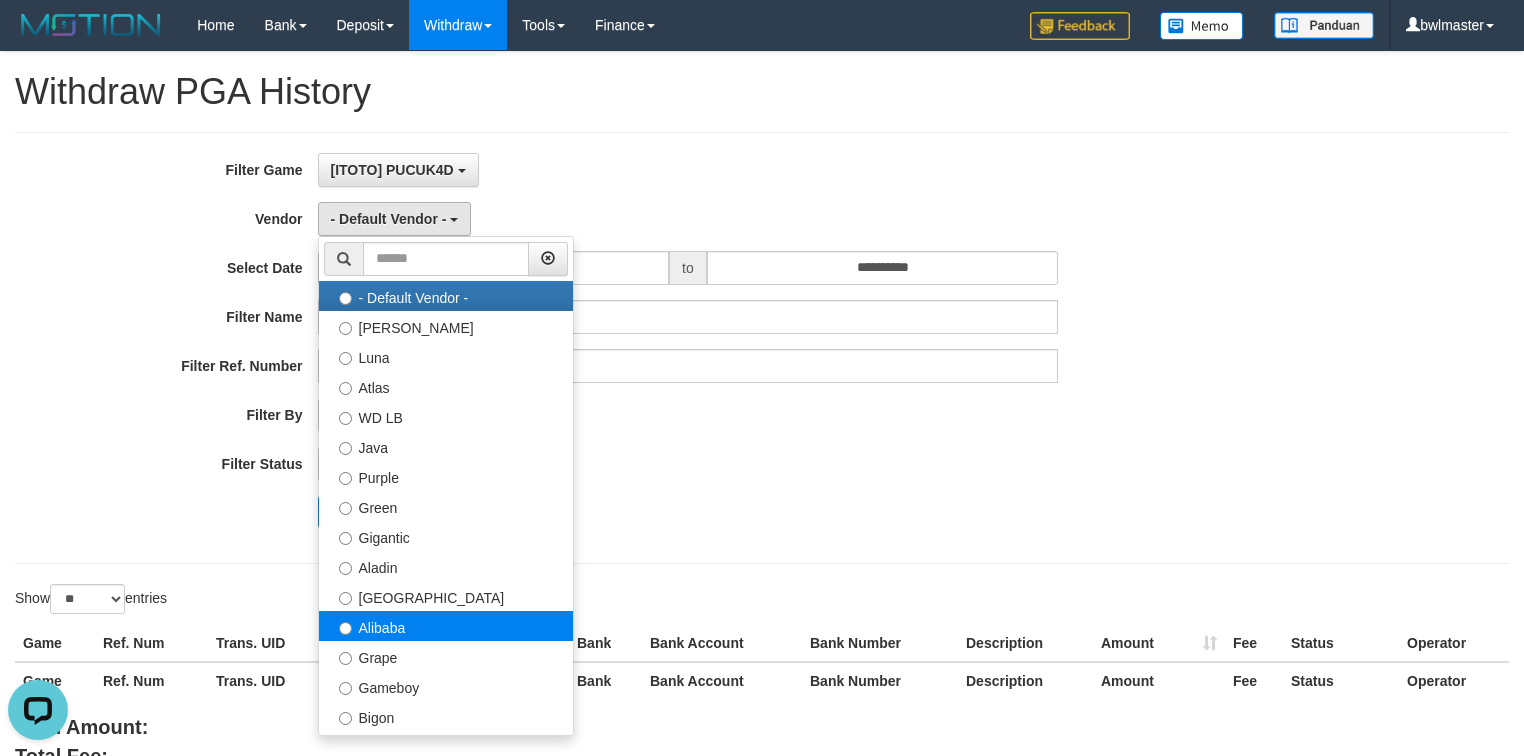 select on "**********" 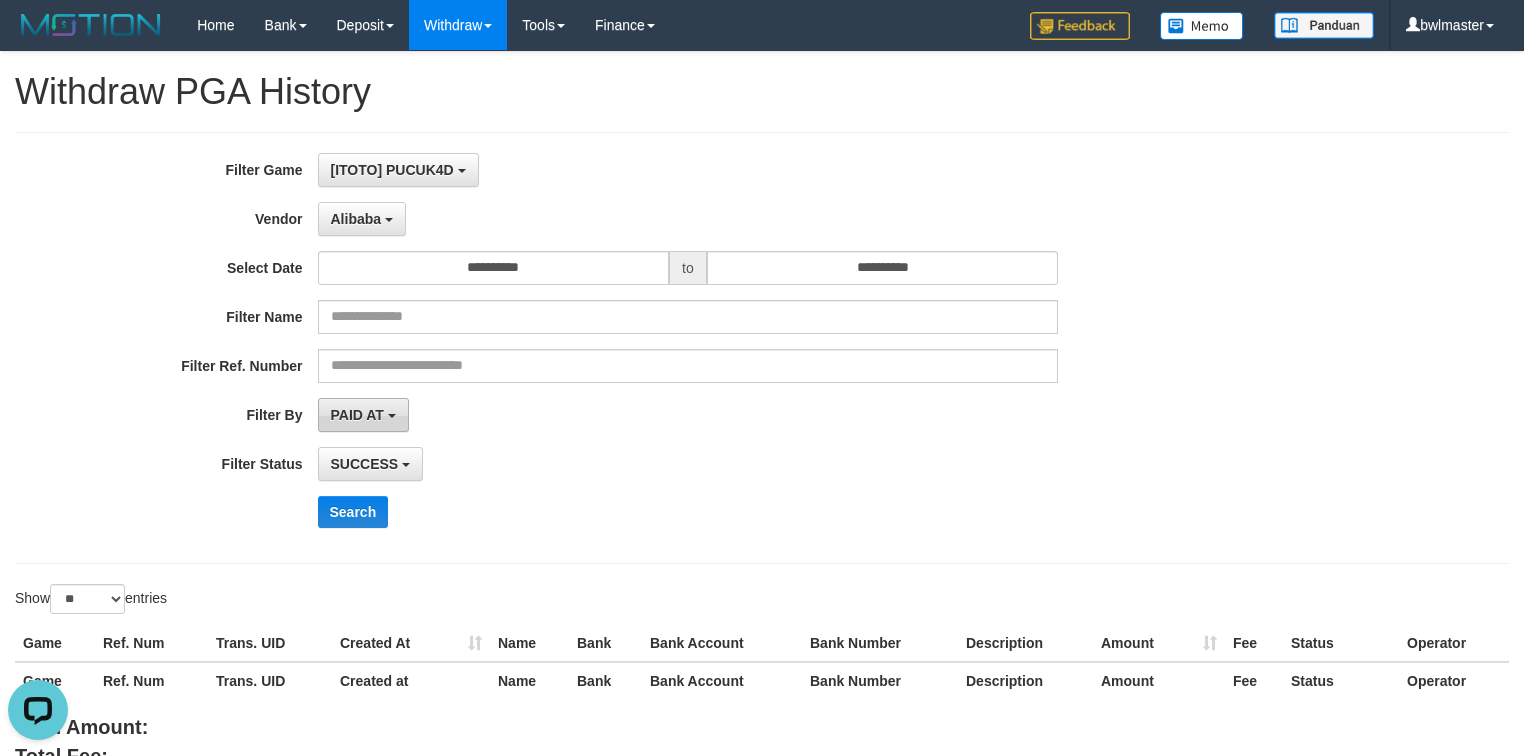 click on "PAID AT" at bounding box center (357, 415) 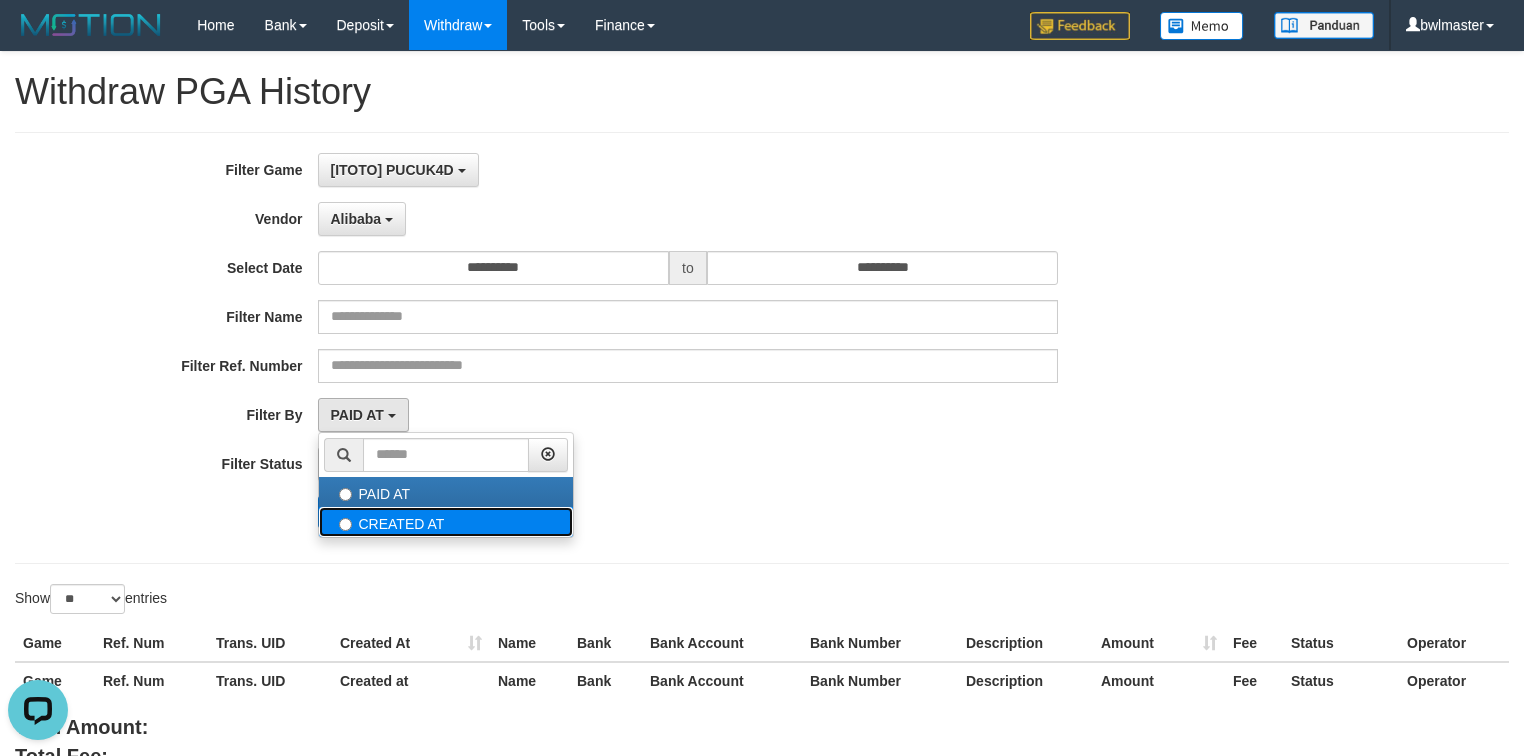 click on "CREATED AT" at bounding box center (446, 522) 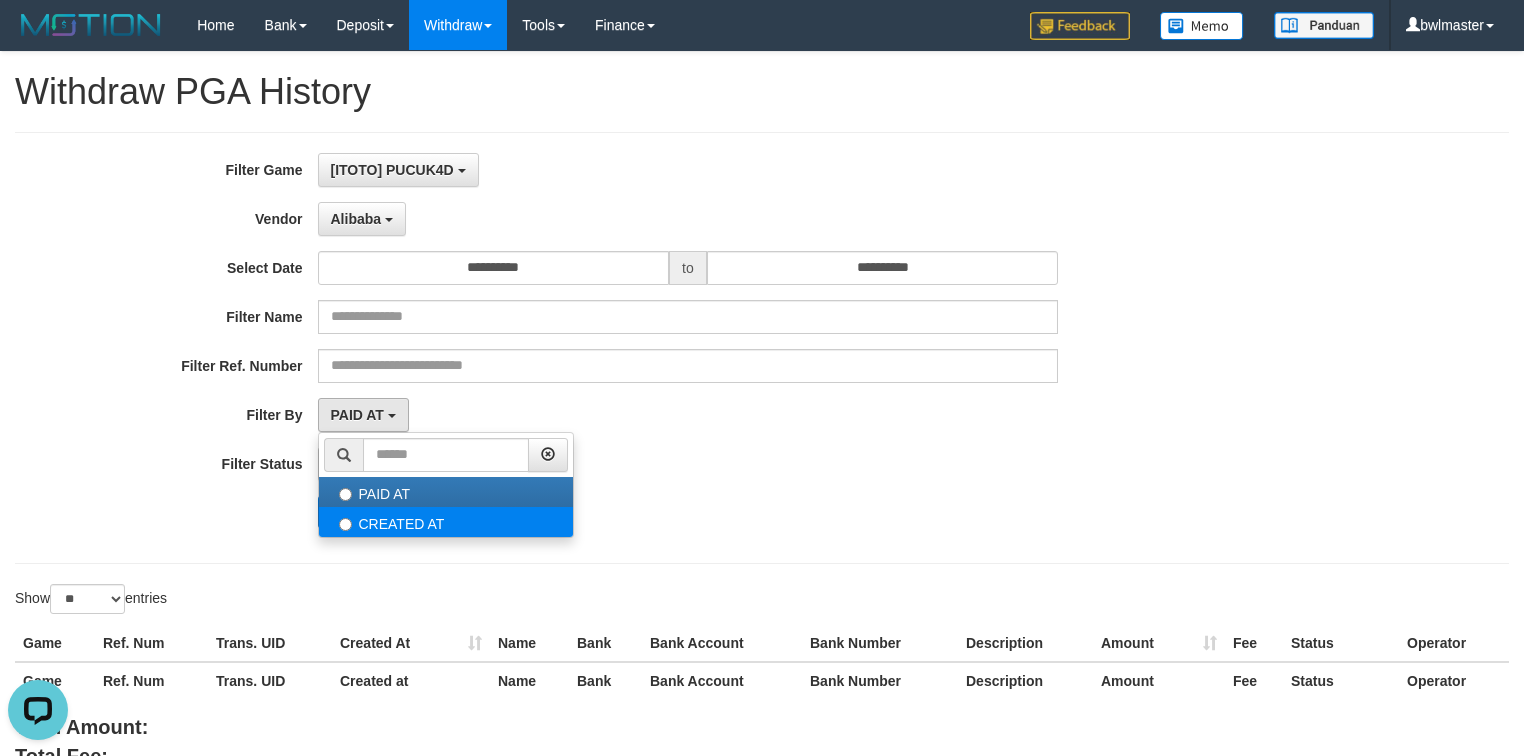 select on "*" 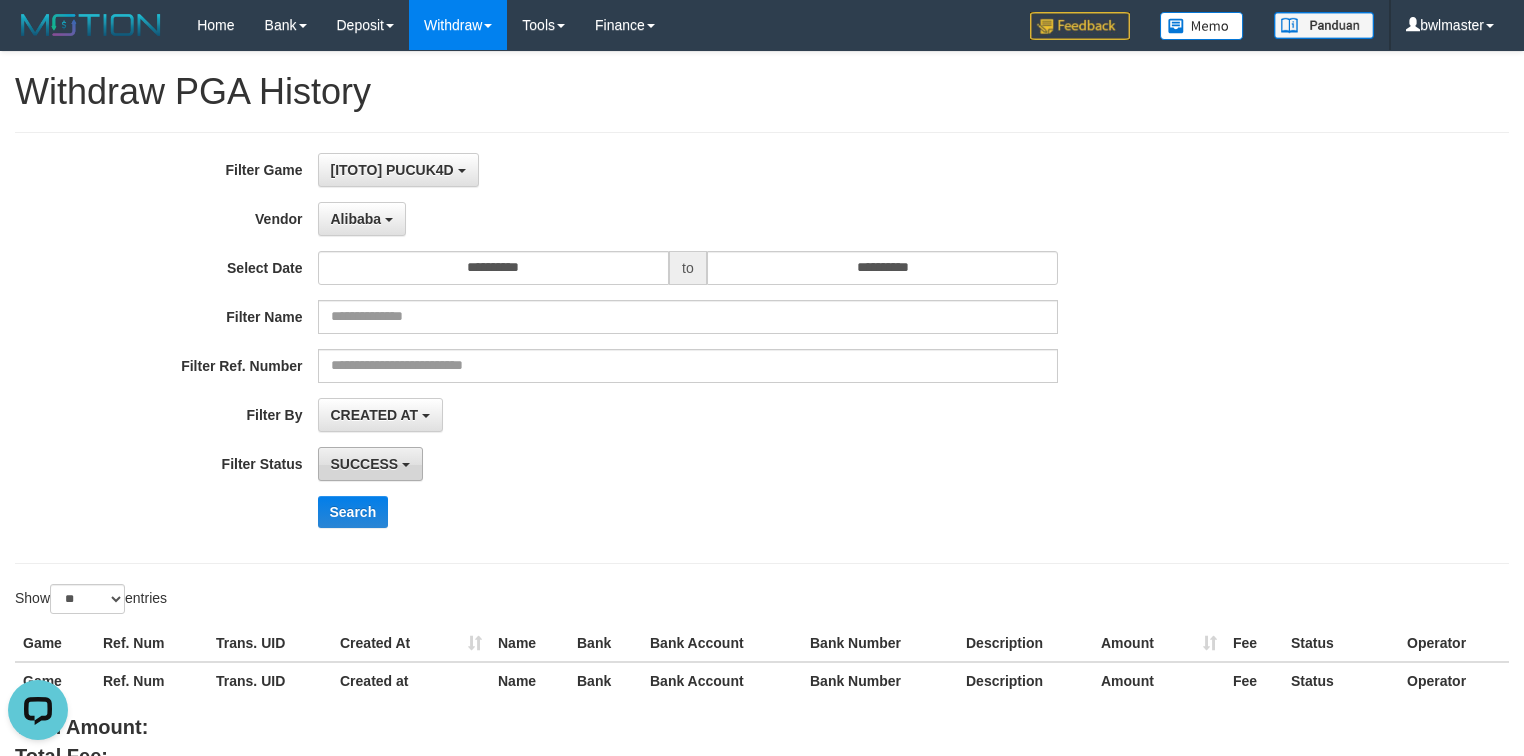 click on "SUCCESS" at bounding box center [365, 464] 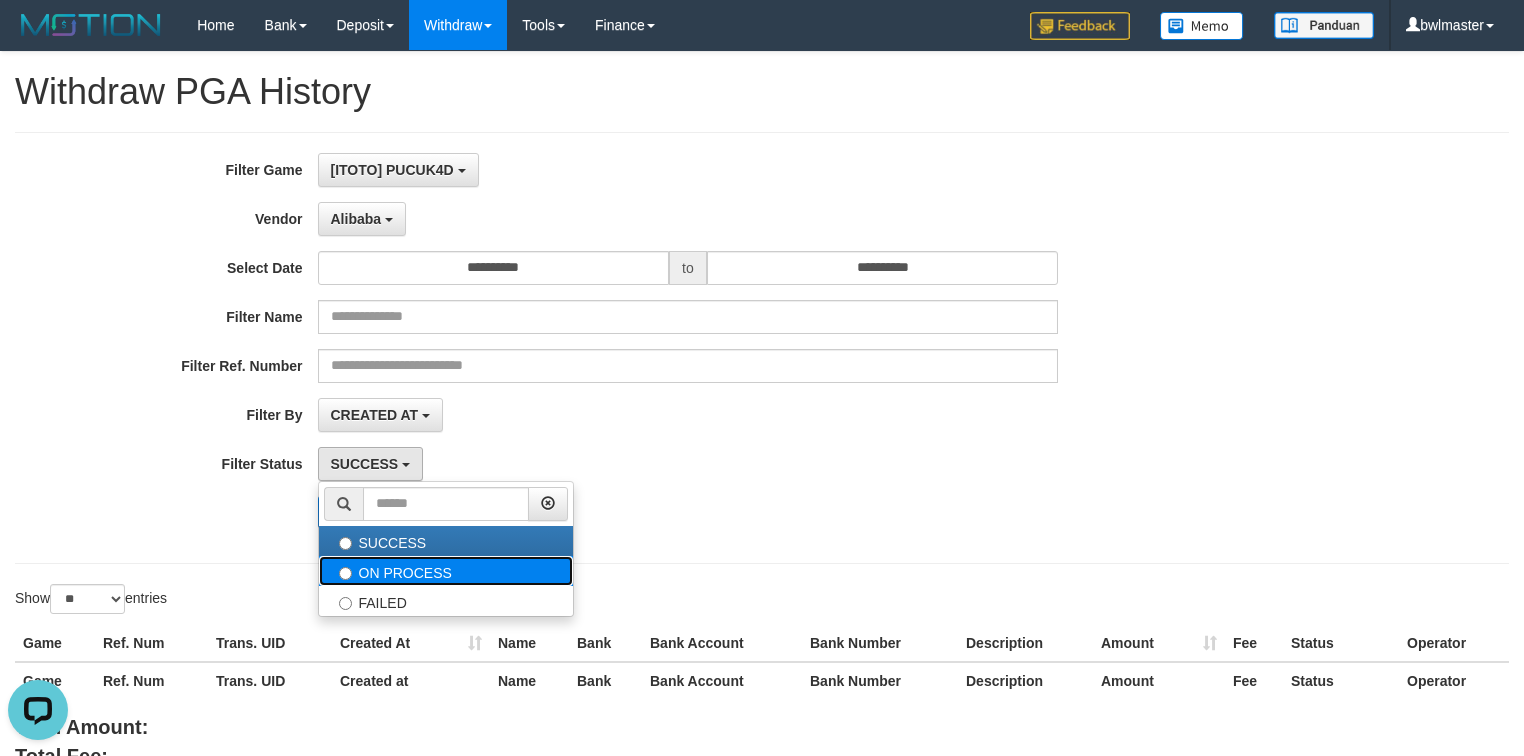click on "ON PROCESS" at bounding box center [446, 571] 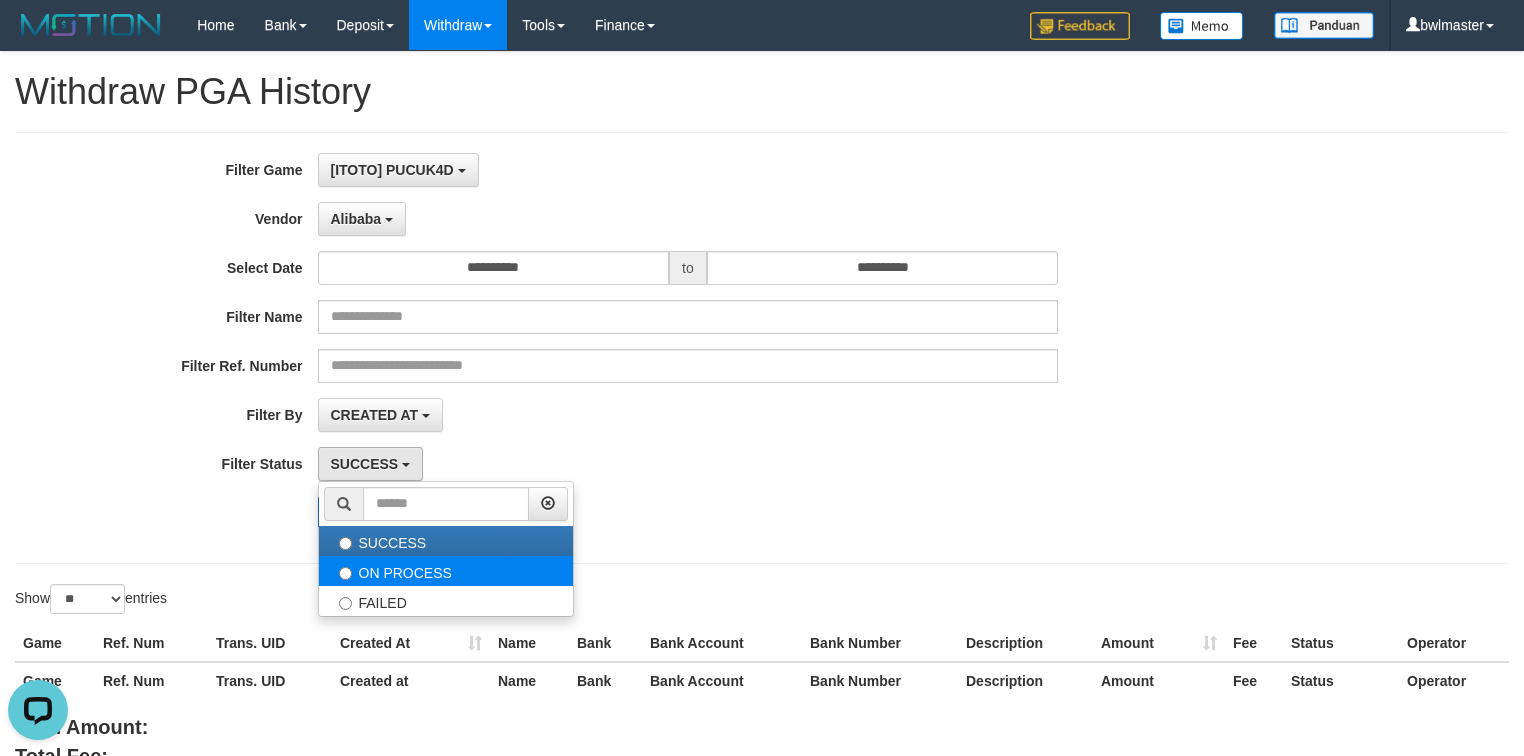select on "*" 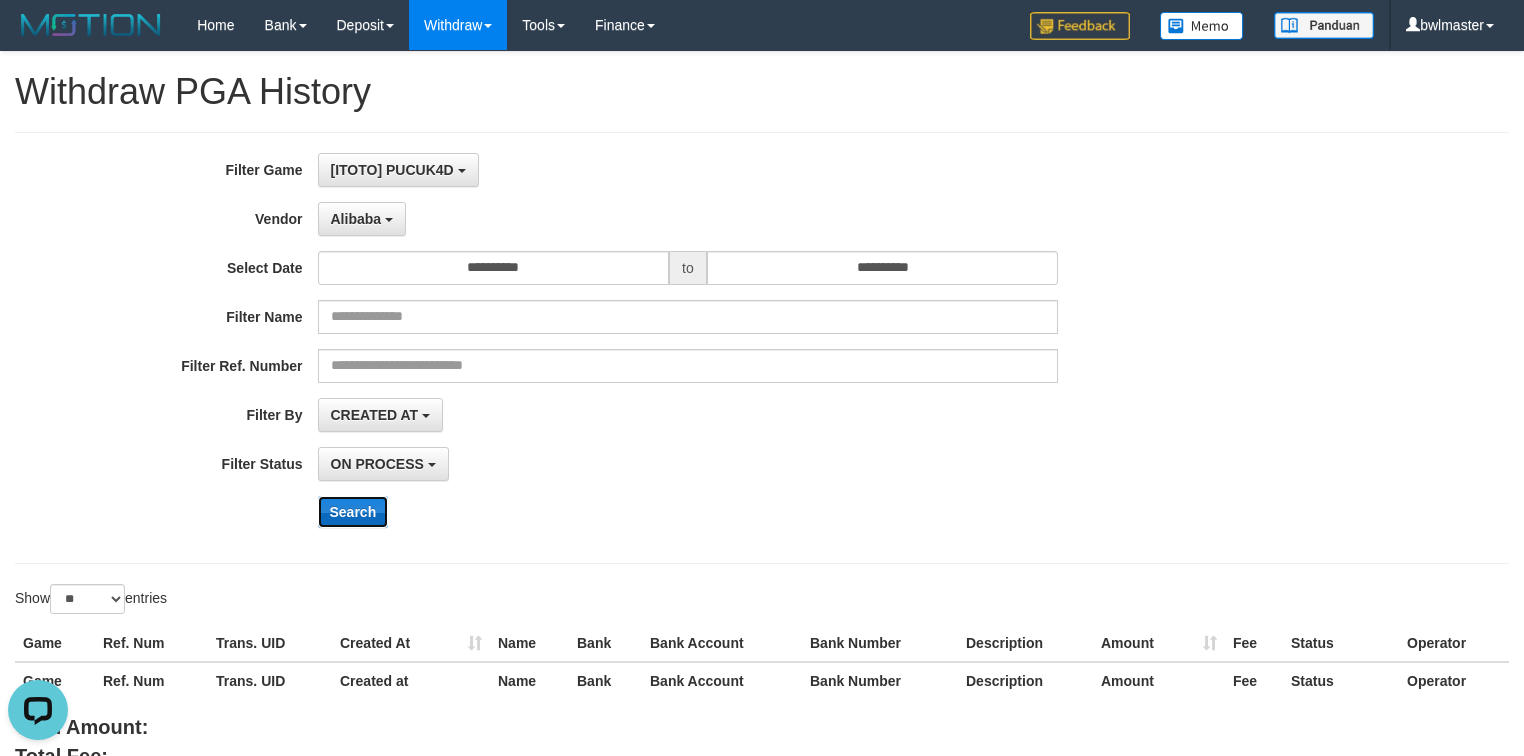 click on "Search" at bounding box center (353, 512) 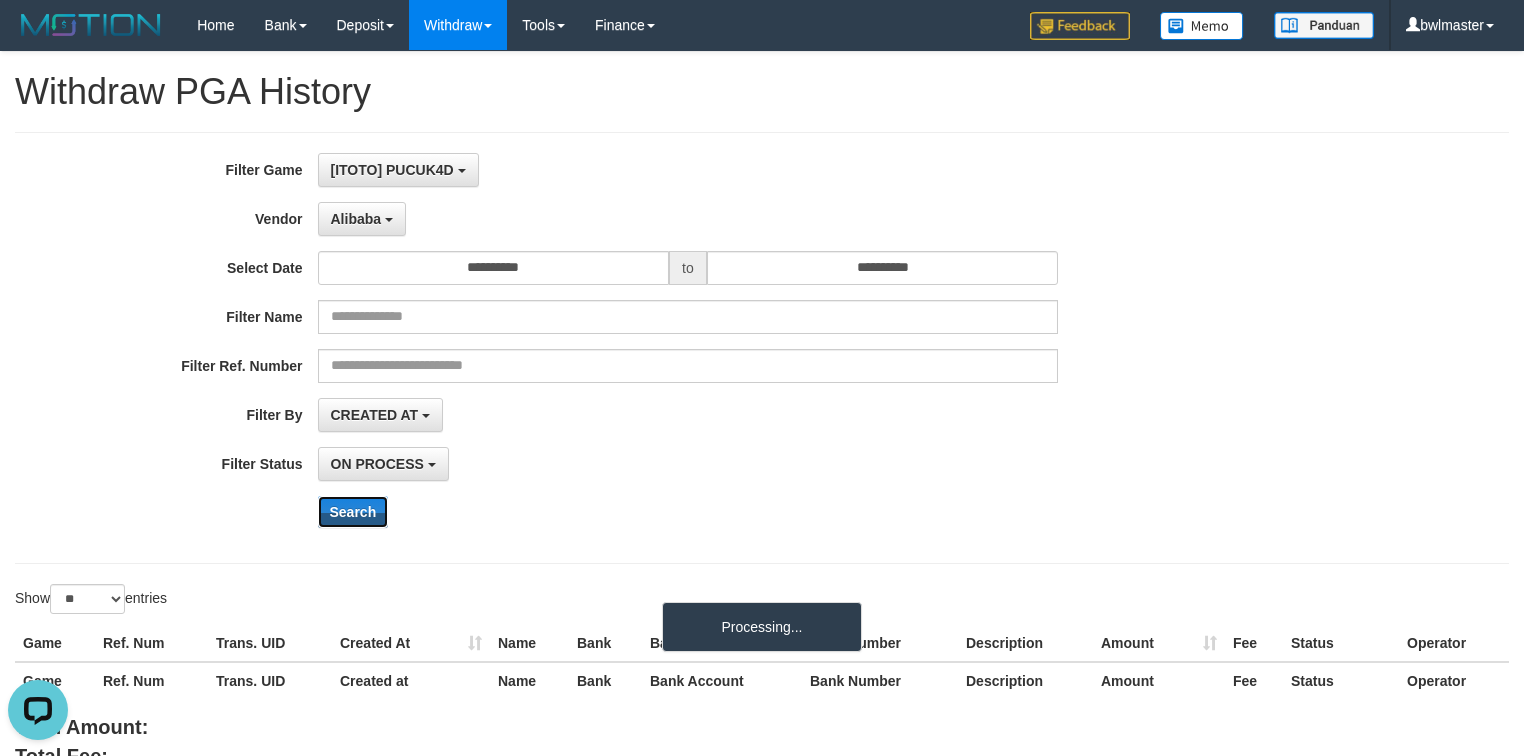 type 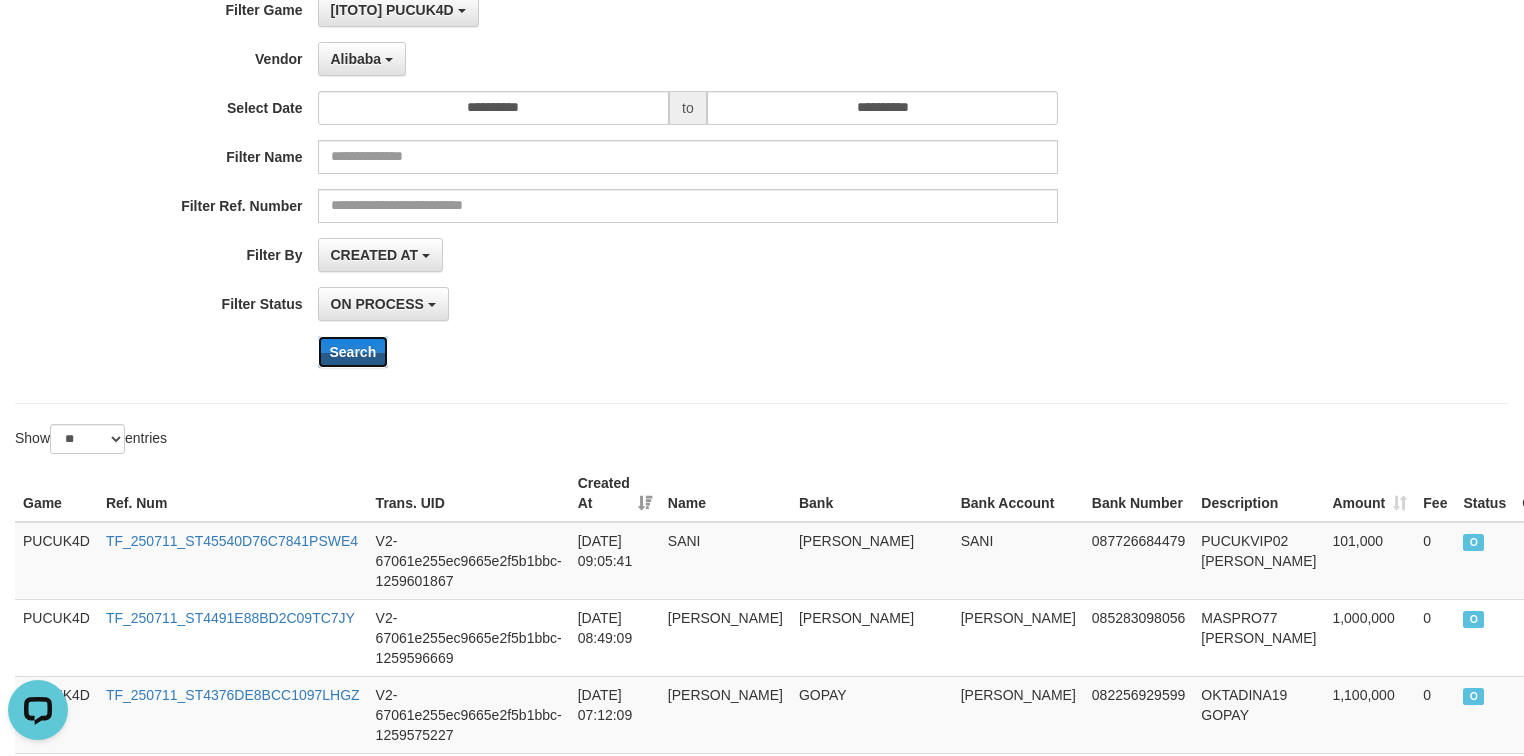 scroll, scrollTop: 320, scrollLeft: 0, axis: vertical 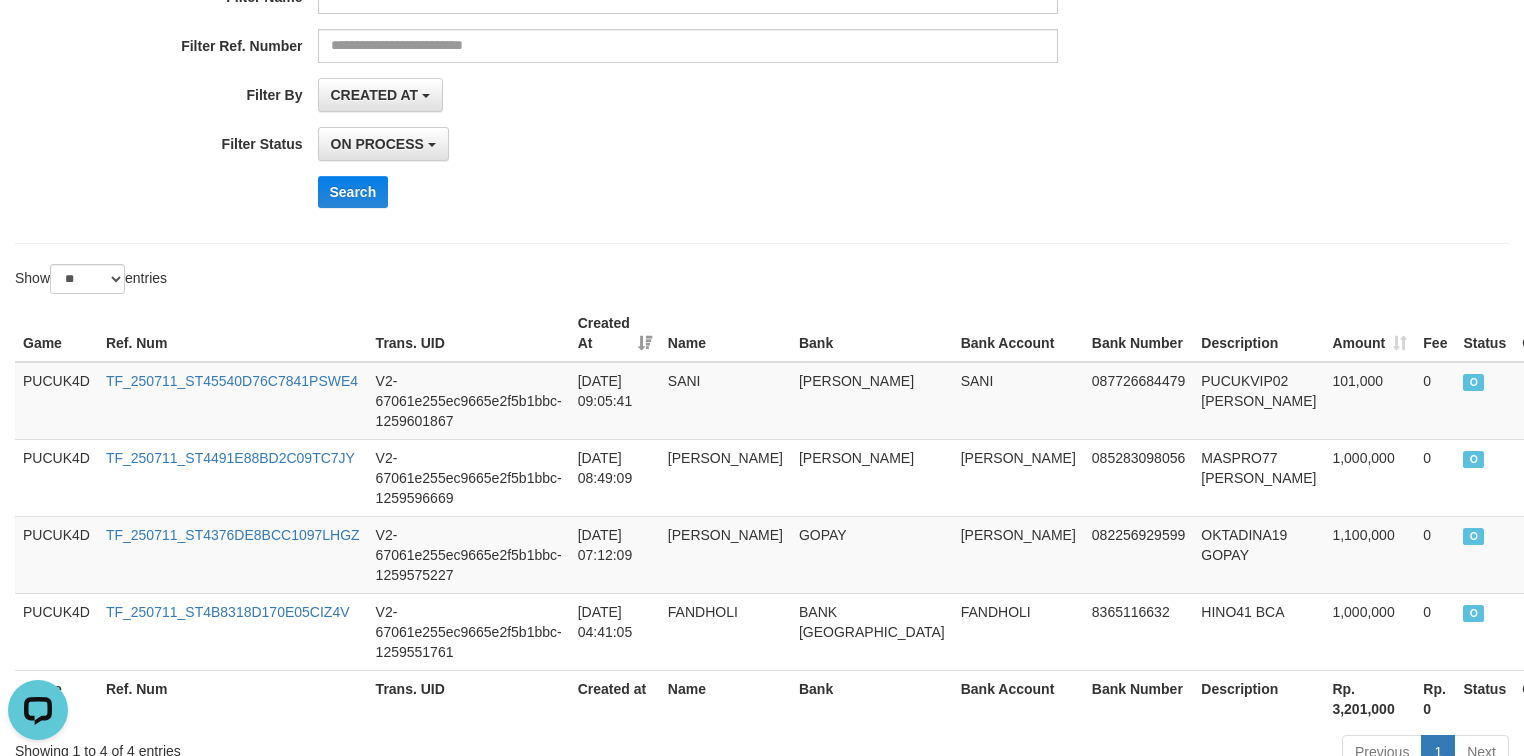 click on "Search" at bounding box center [794, 192] 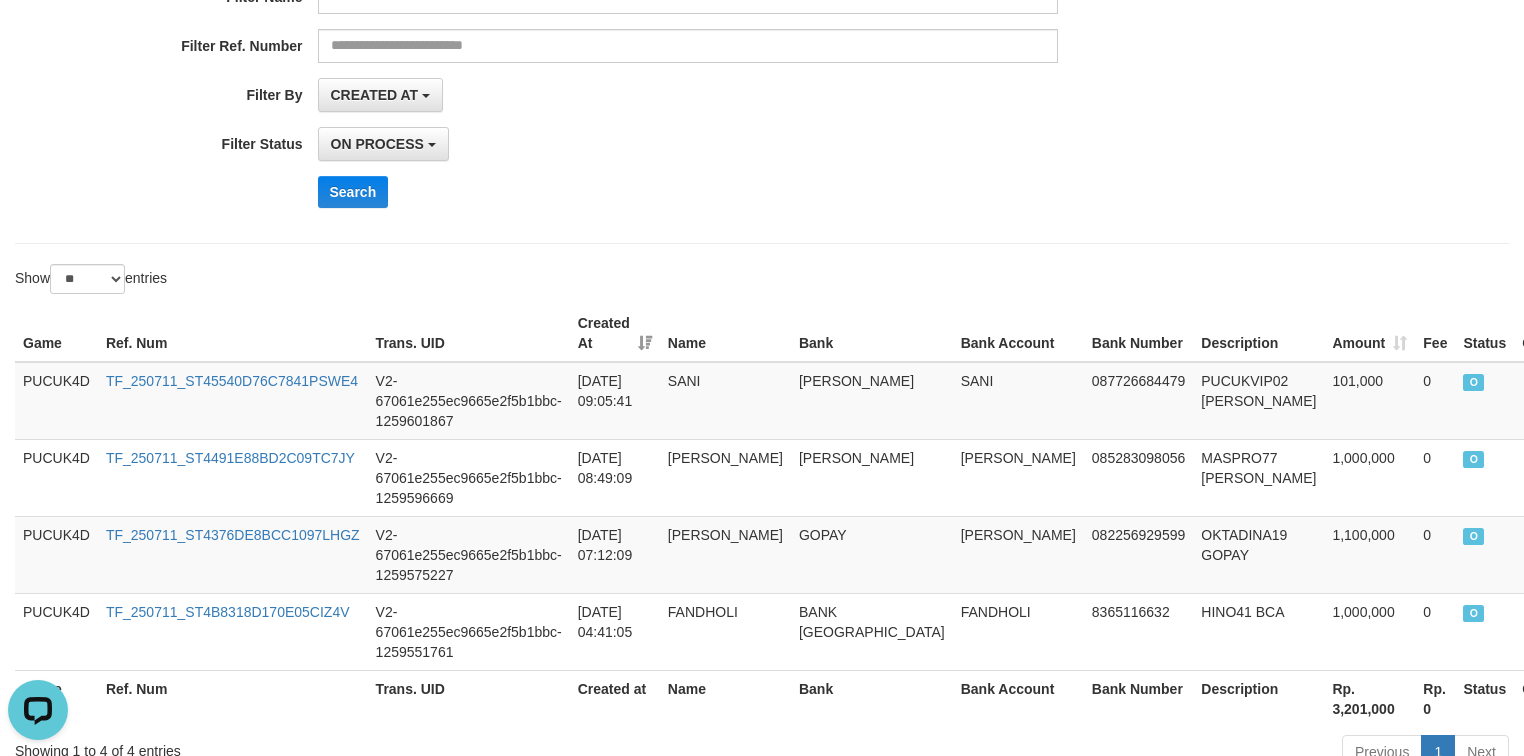 click on "ON PROCESS
SUCCESS
ON PROCESS
FAILED" at bounding box center (688, 144) 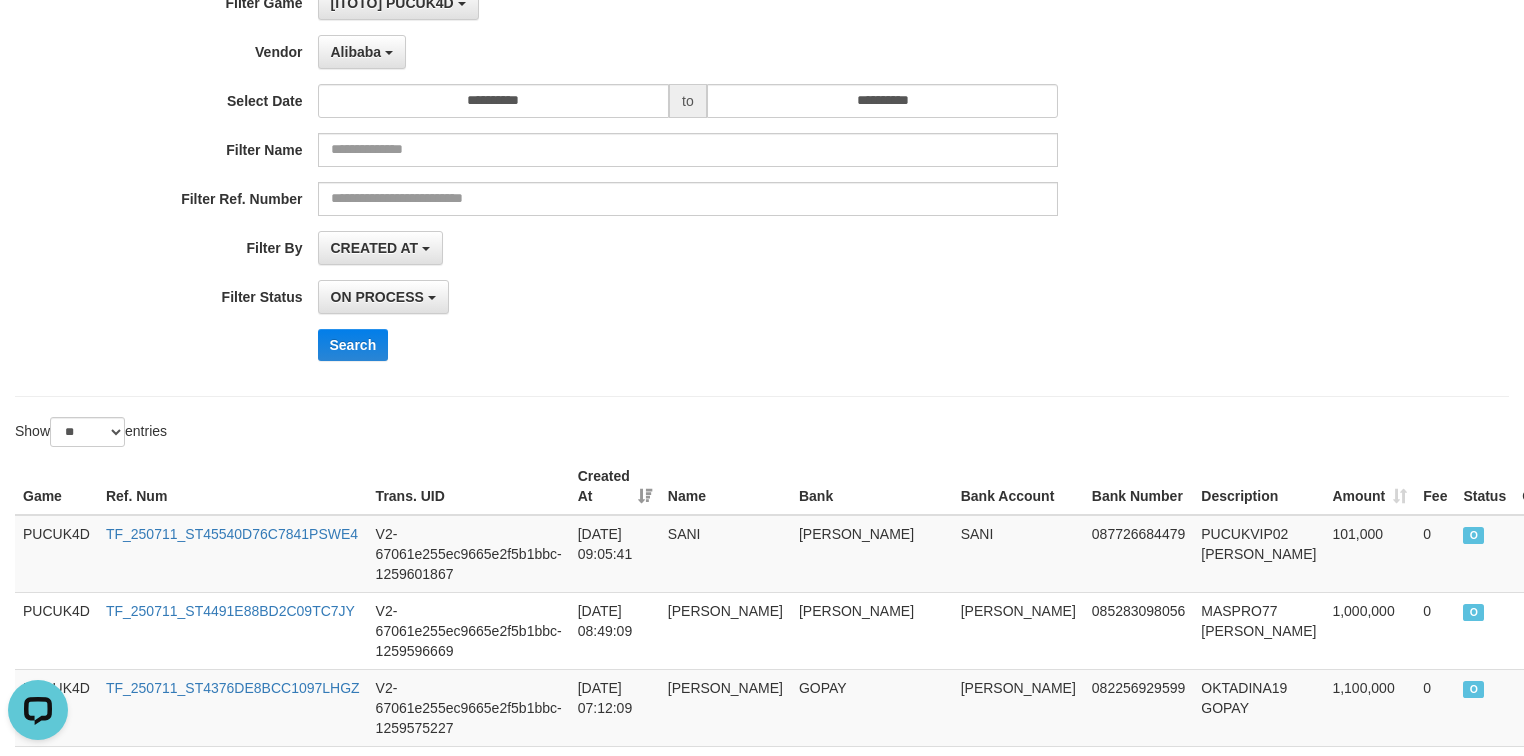 scroll, scrollTop: 80, scrollLeft: 0, axis: vertical 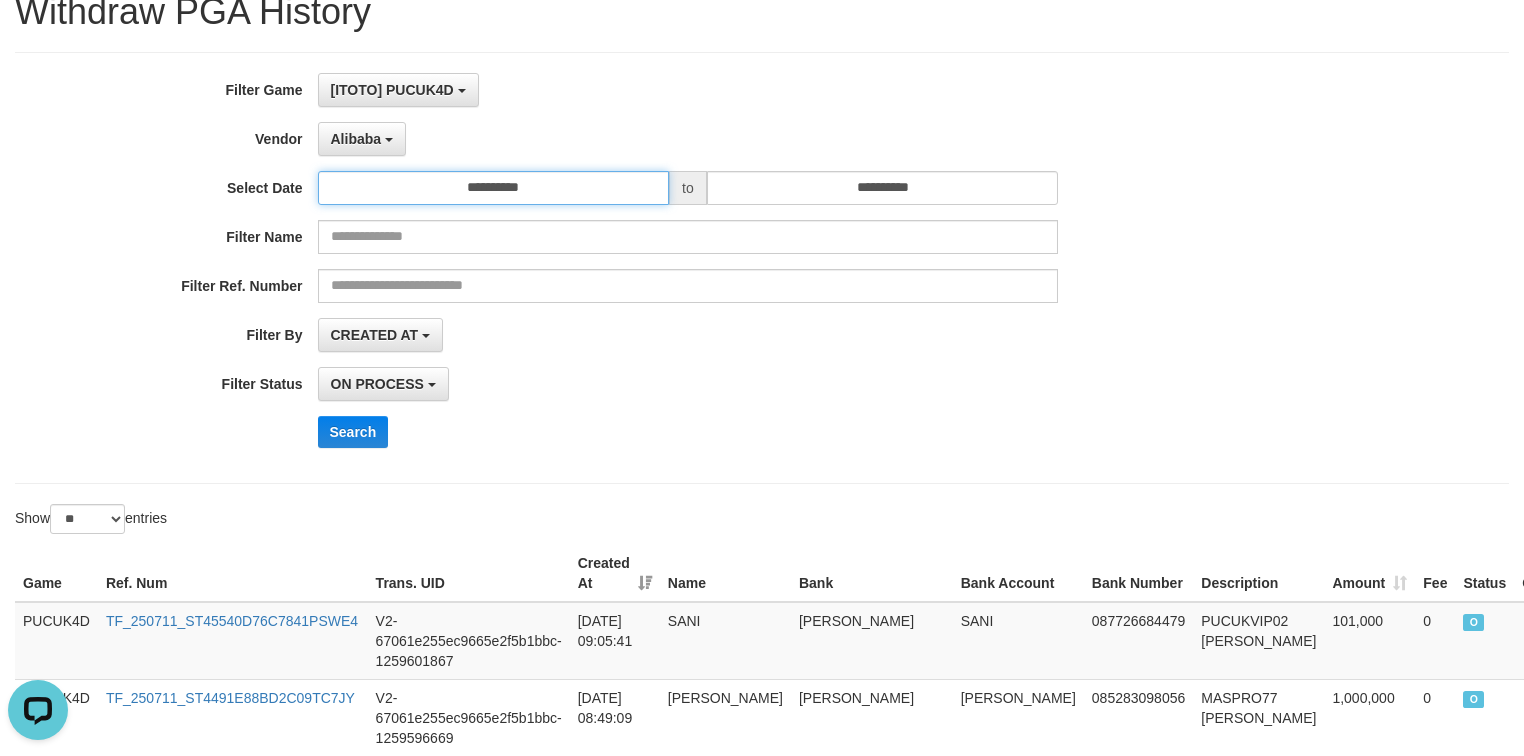 click on "**********" at bounding box center (494, 188) 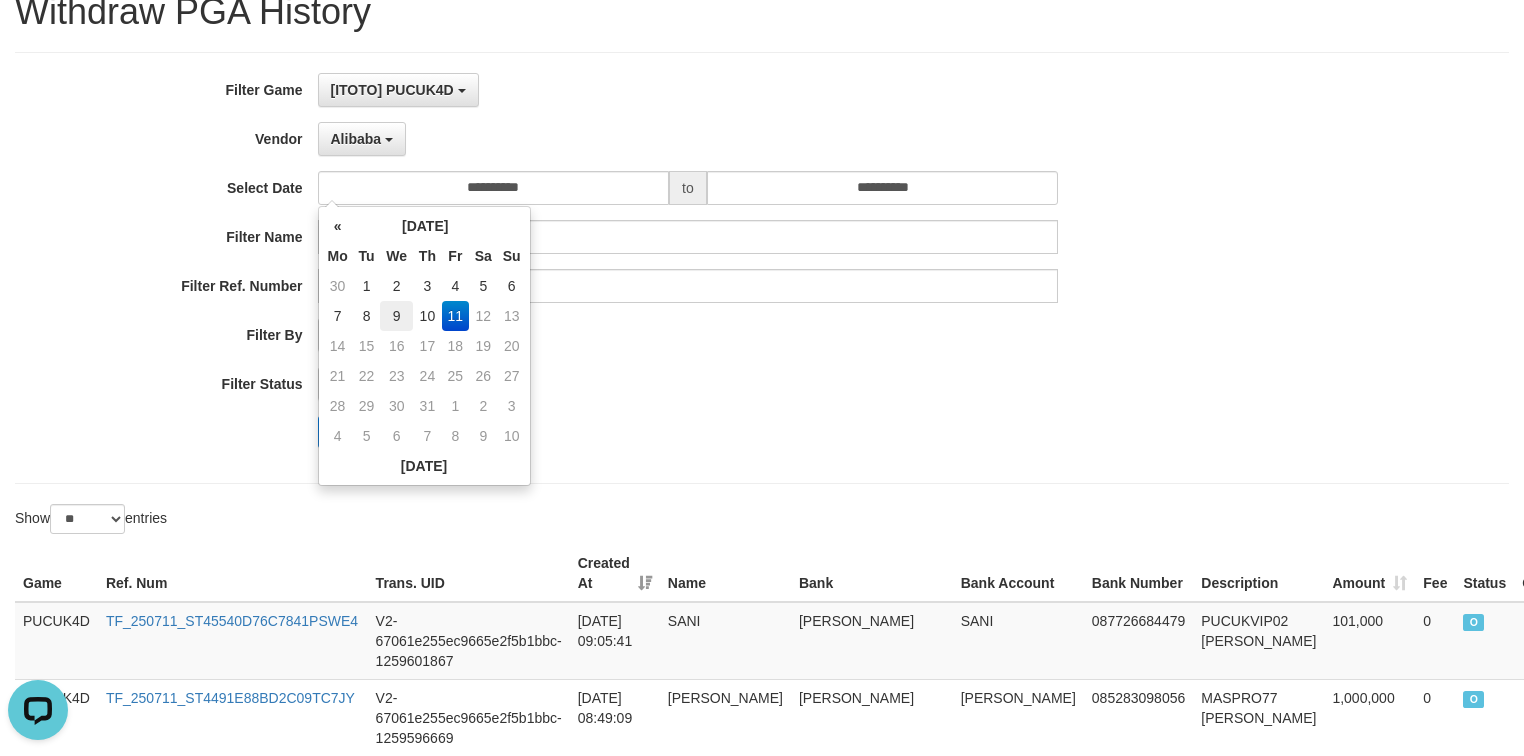 click on "9" at bounding box center (396, 316) 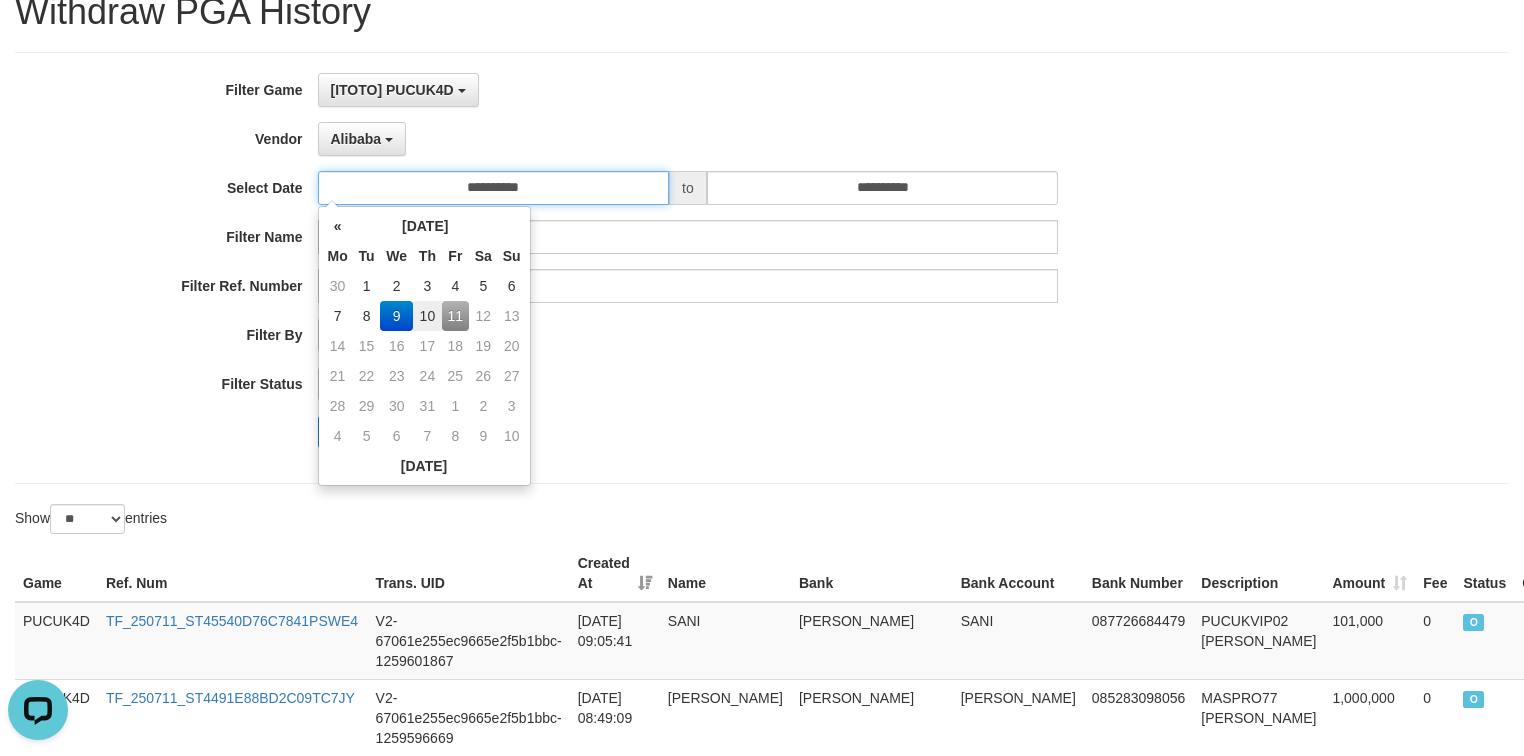 type on "**********" 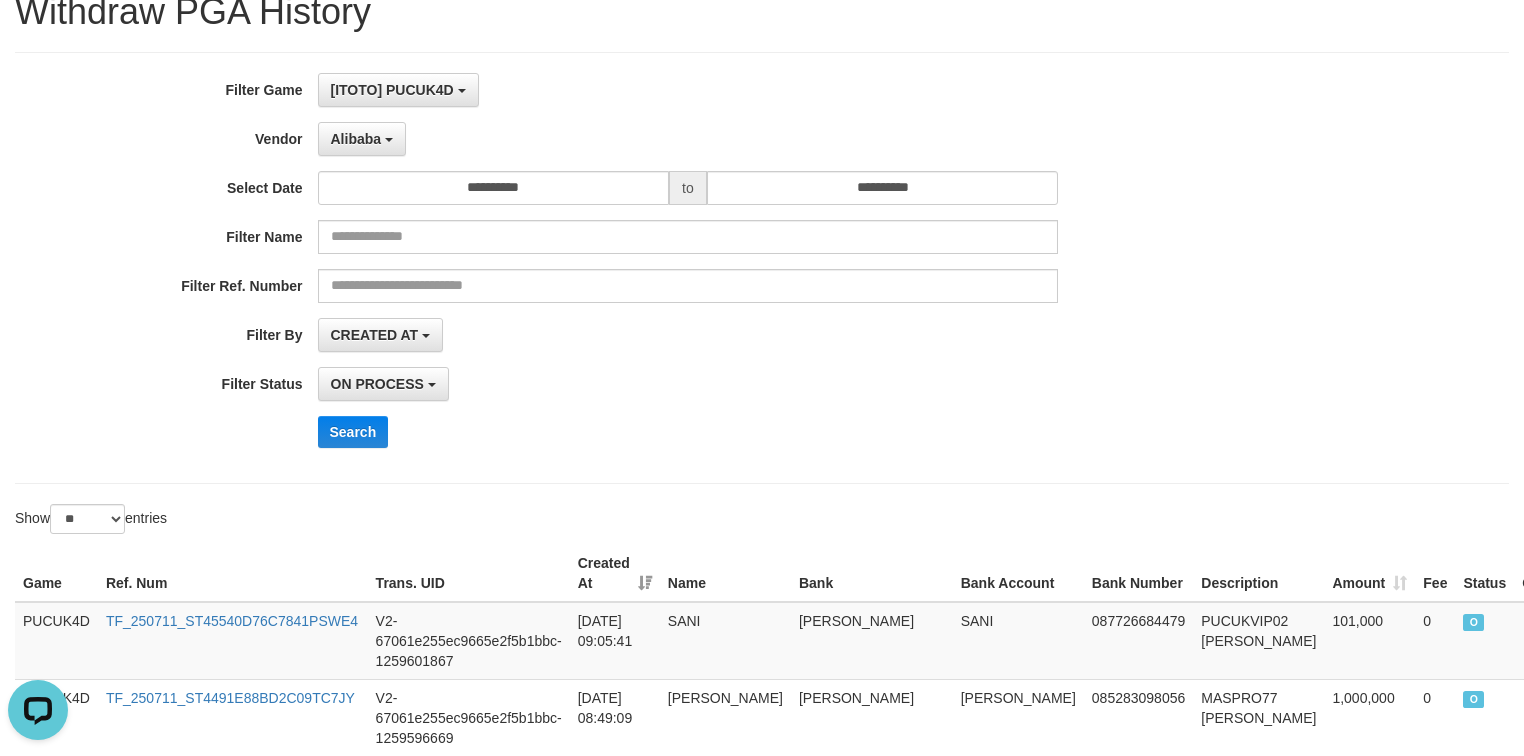 click on "CREATED AT
PAID AT
CREATED AT" at bounding box center [688, 335] 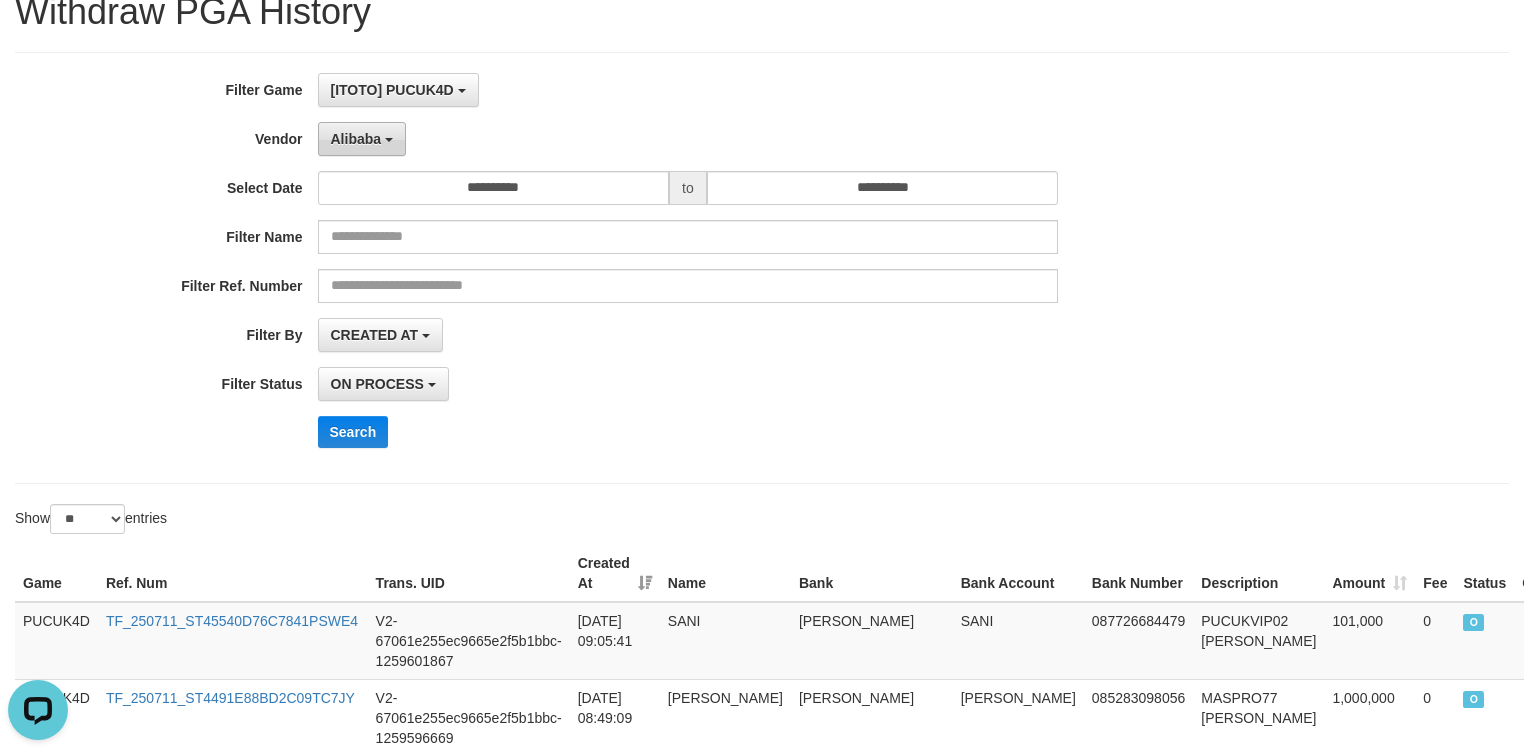 click on "Alibaba" at bounding box center (356, 139) 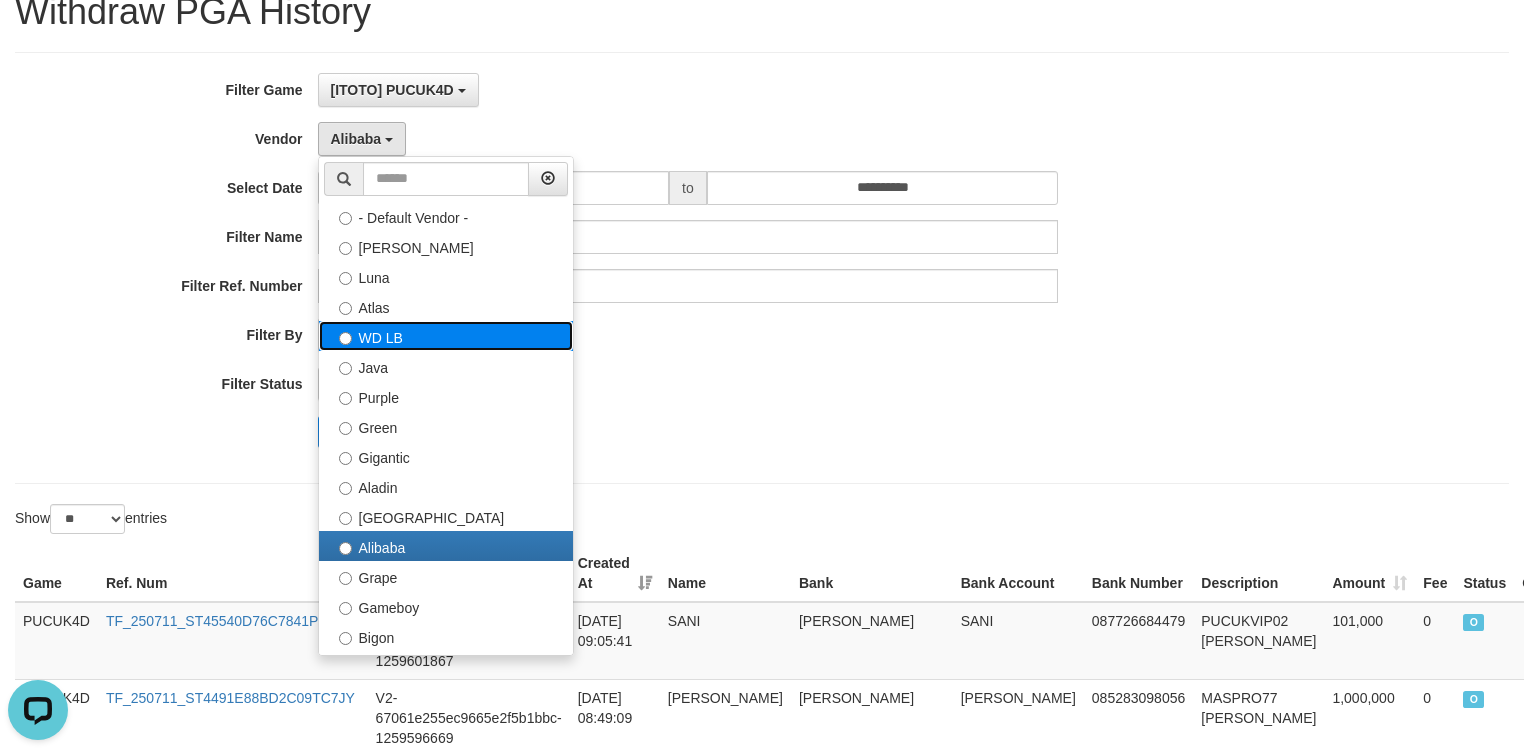click on "WD LB" at bounding box center [446, 336] 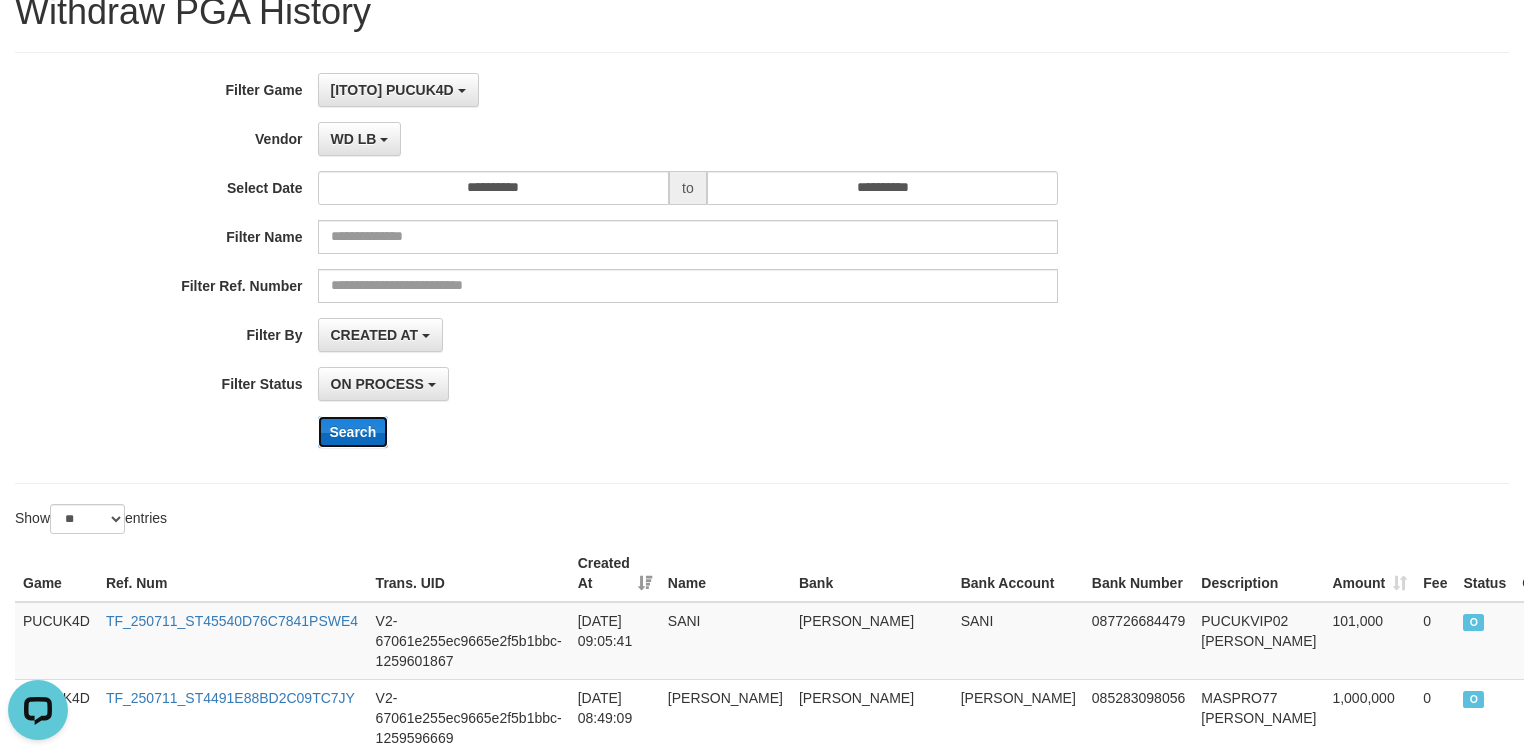 click on "Search" at bounding box center (353, 432) 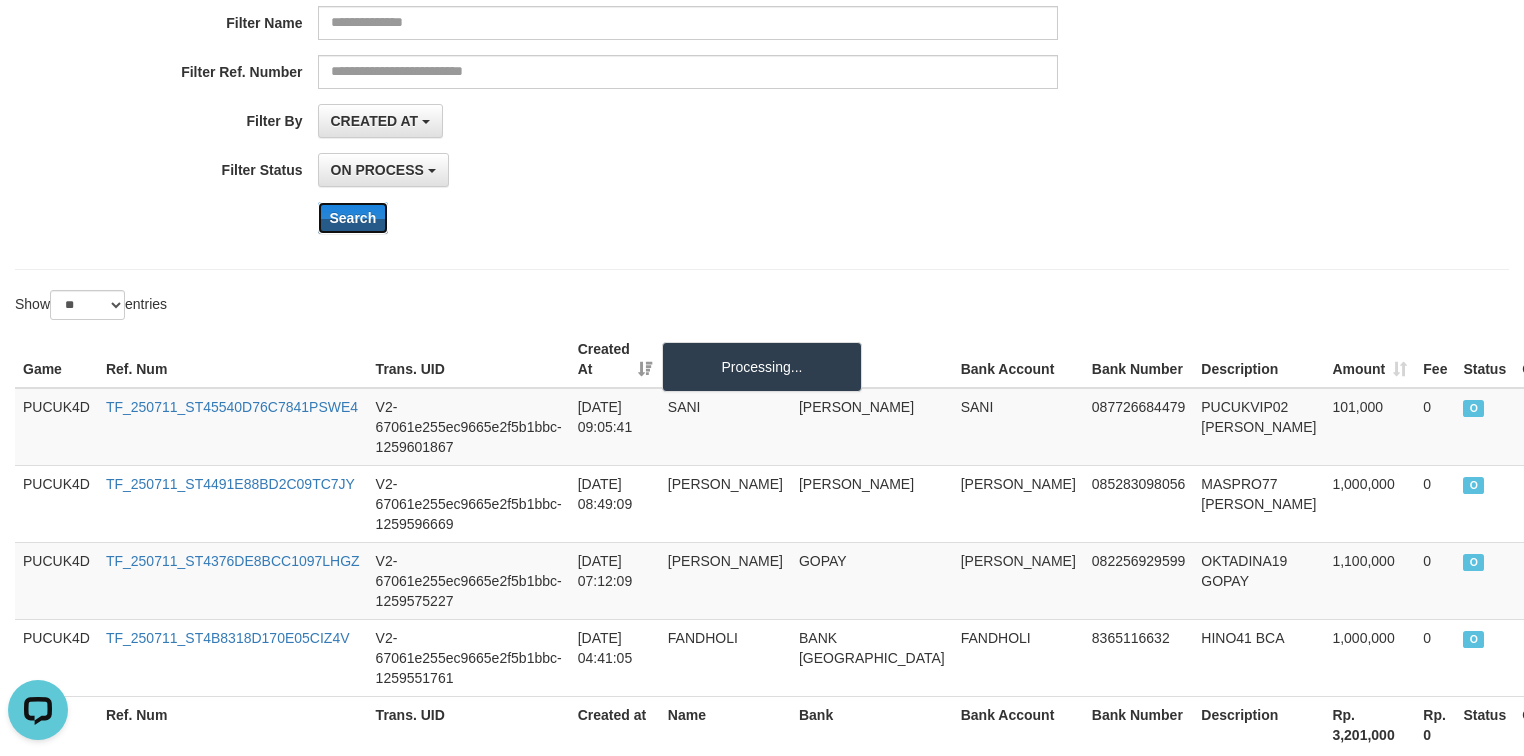 scroll, scrollTop: 400, scrollLeft: 0, axis: vertical 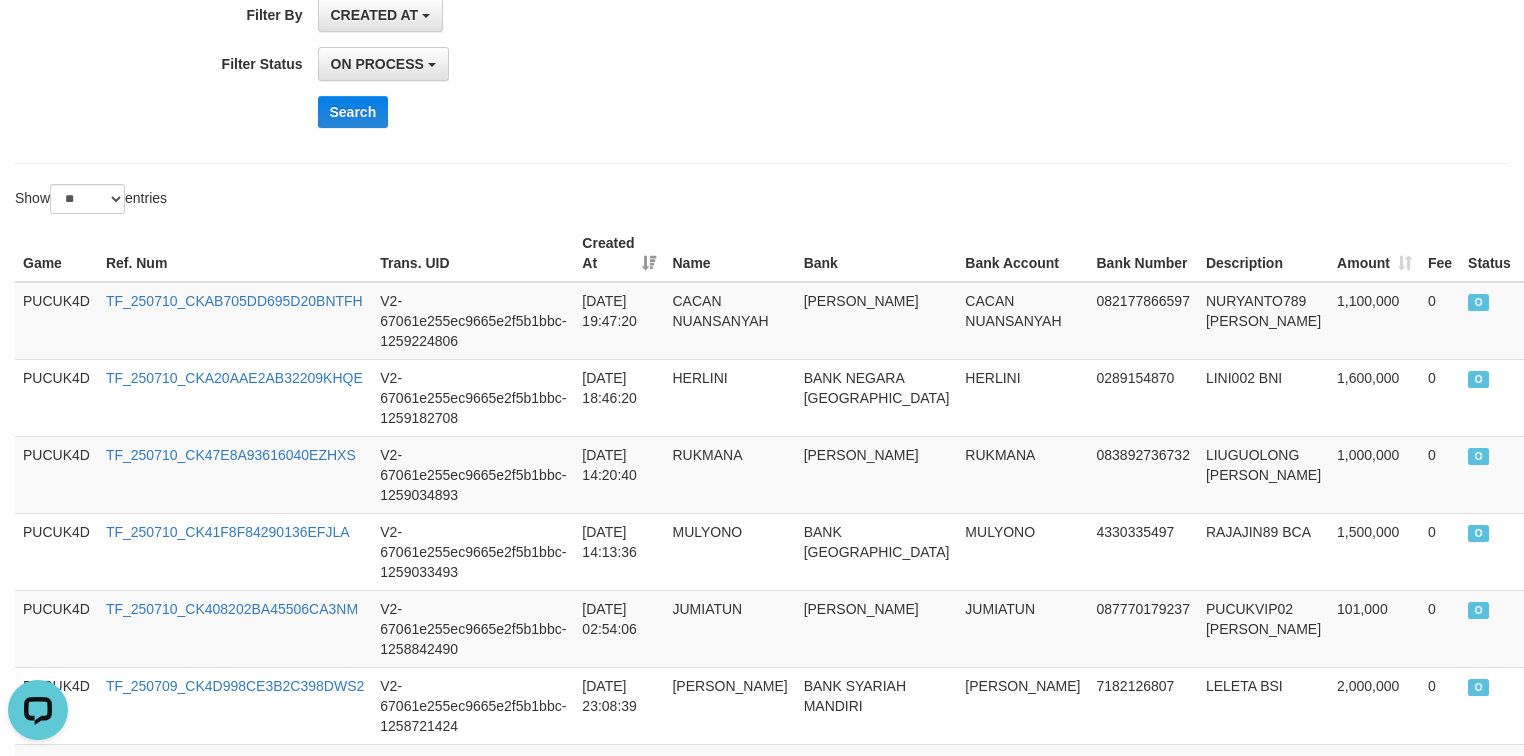 click on "**********" at bounding box center (762, 318) 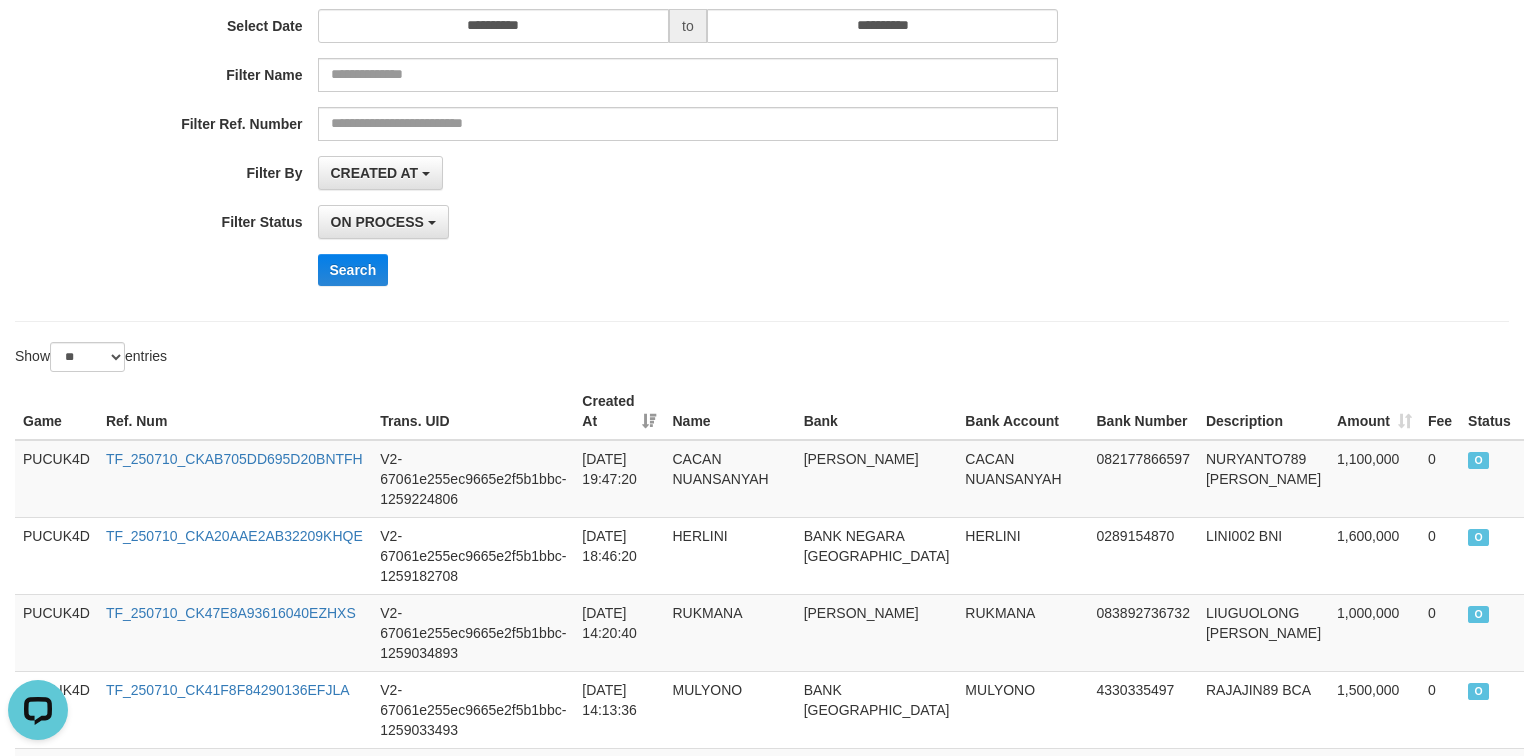 scroll, scrollTop: 240, scrollLeft: 0, axis: vertical 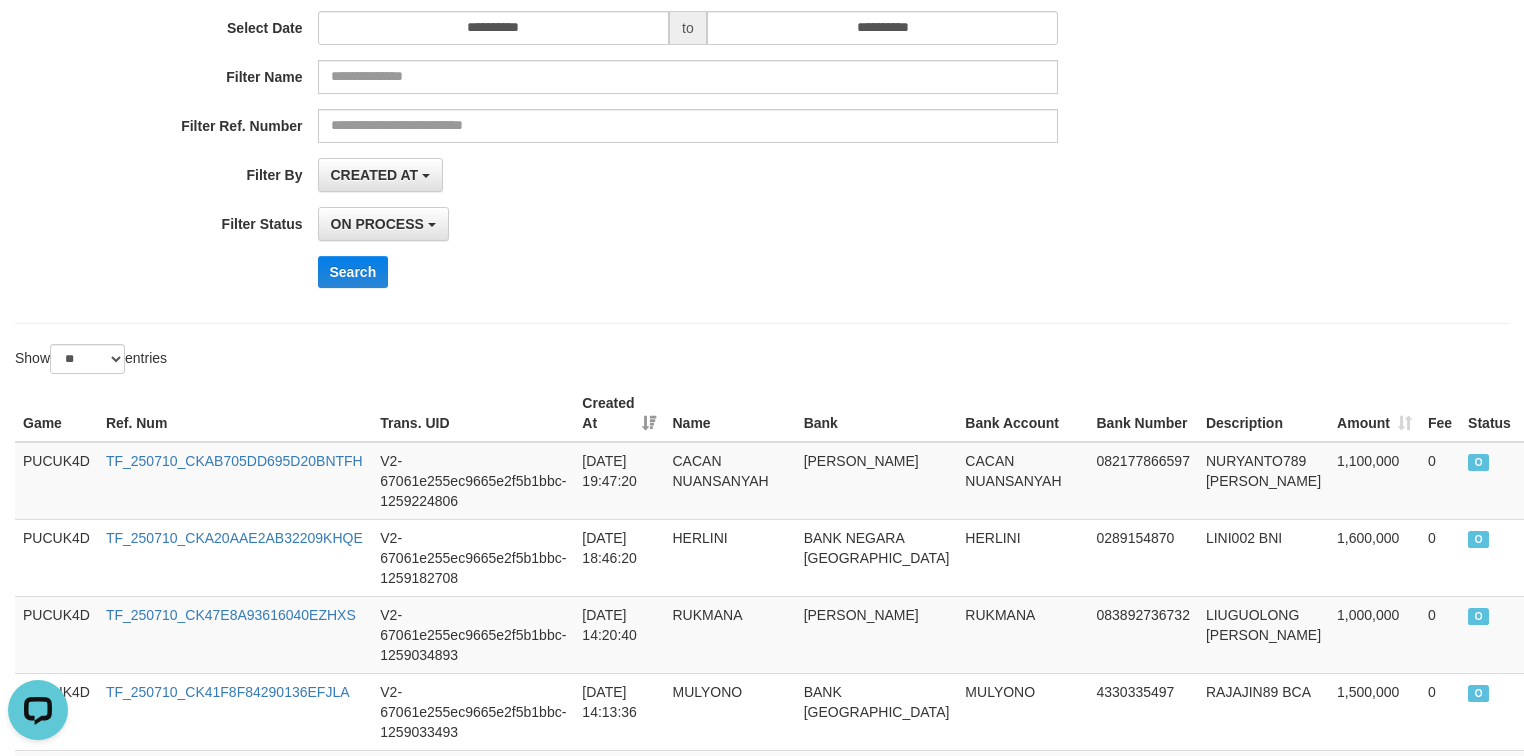 click on "**********" at bounding box center [635, 224] 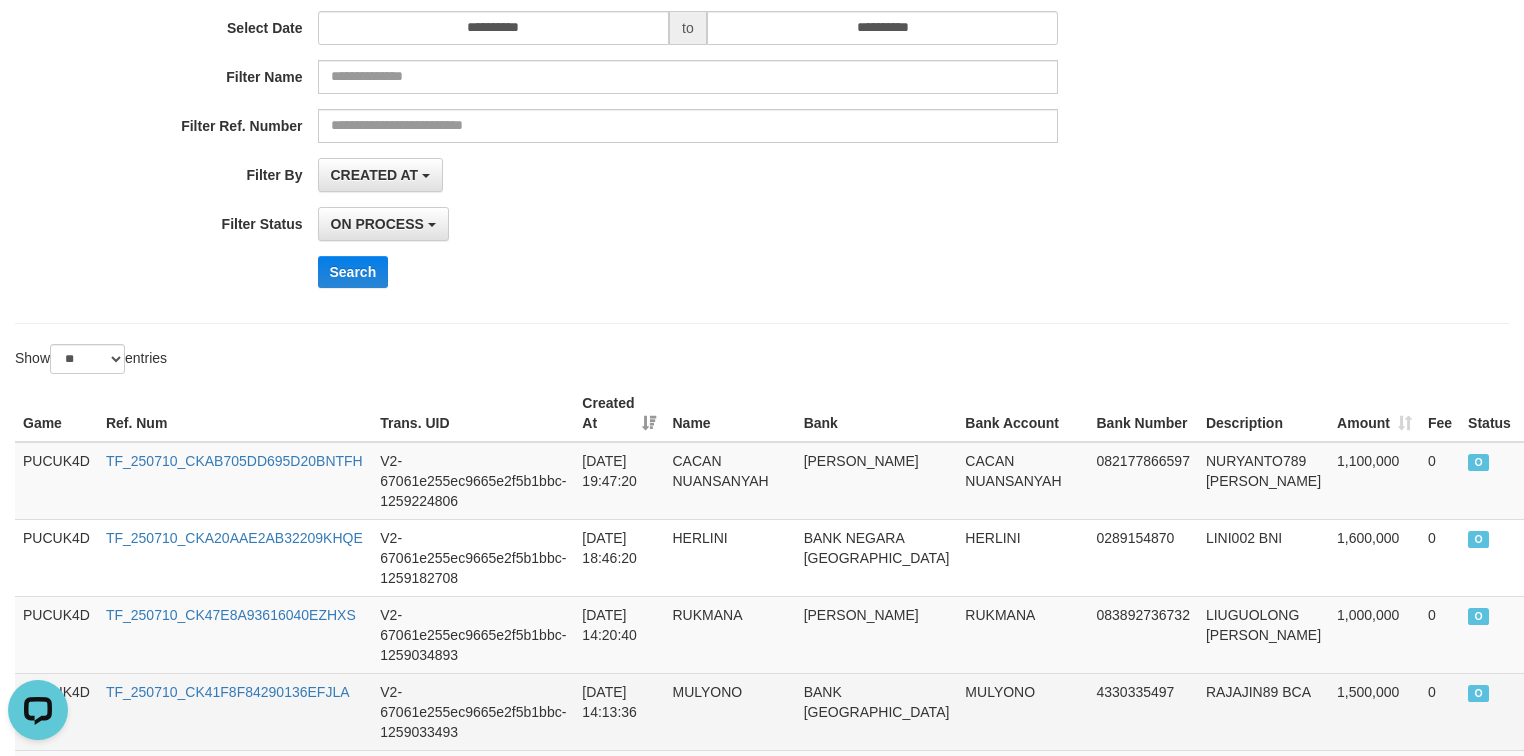 scroll, scrollTop: 704, scrollLeft: 0, axis: vertical 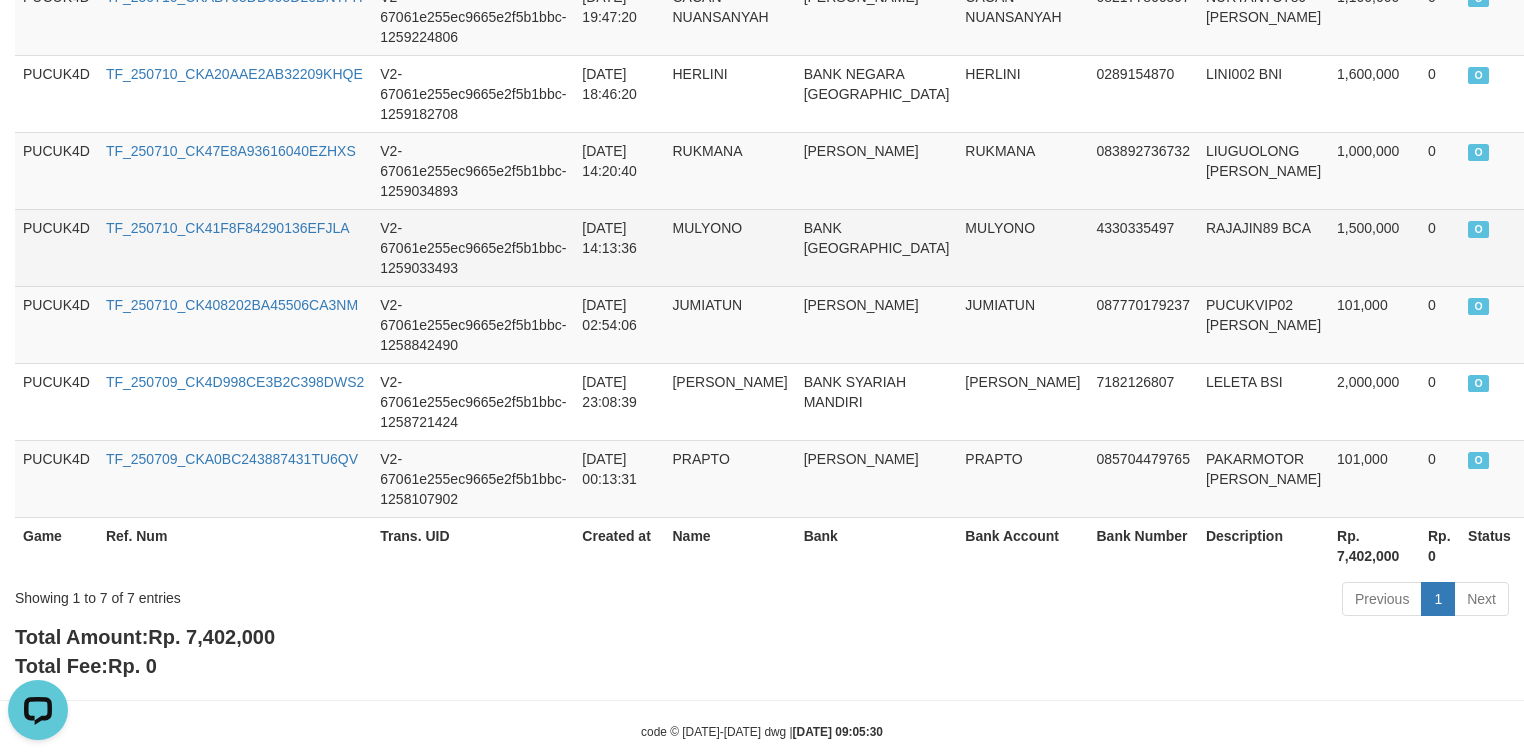 click on "MULYONO" at bounding box center (1022, 247) 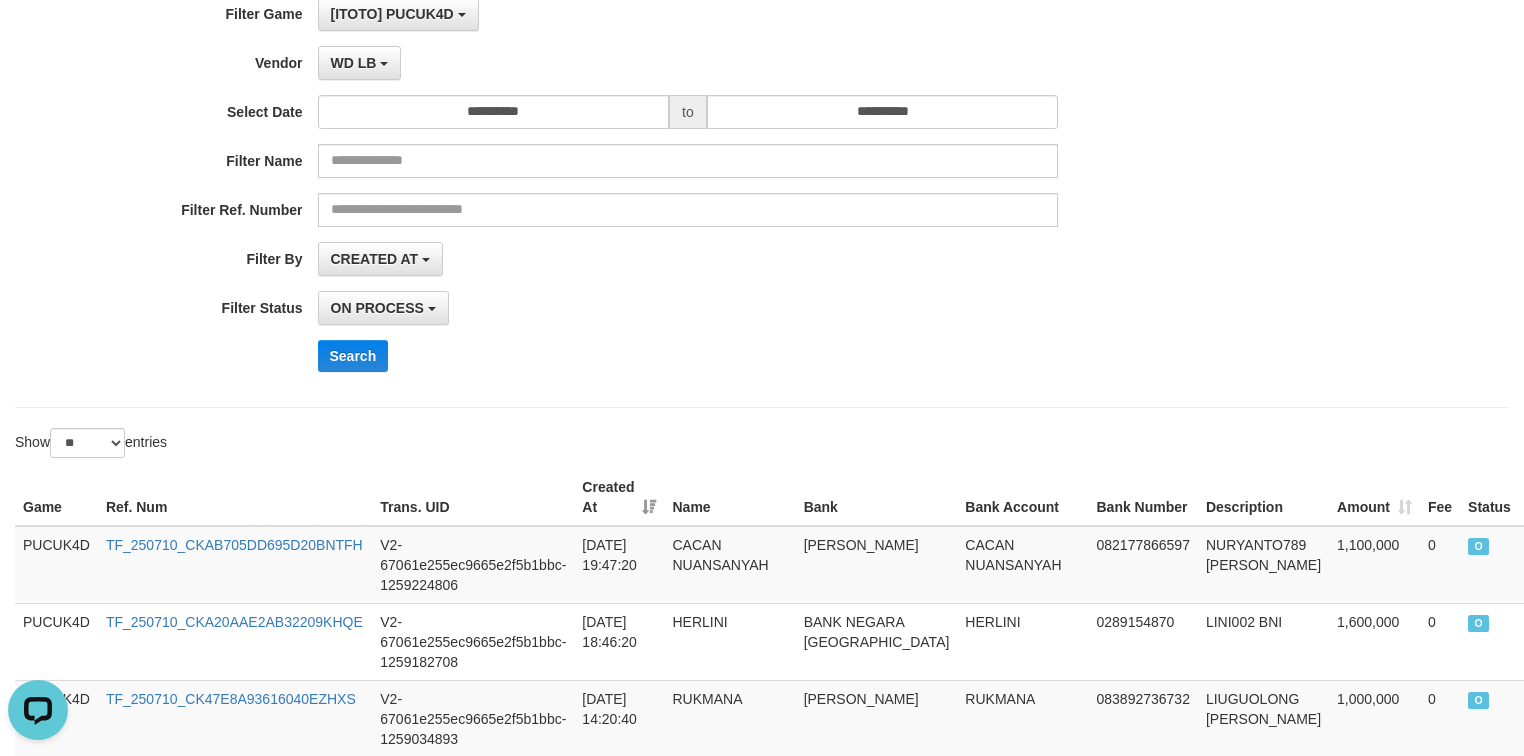 scroll, scrollTop: 64, scrollLeft: 0, axis: vertical 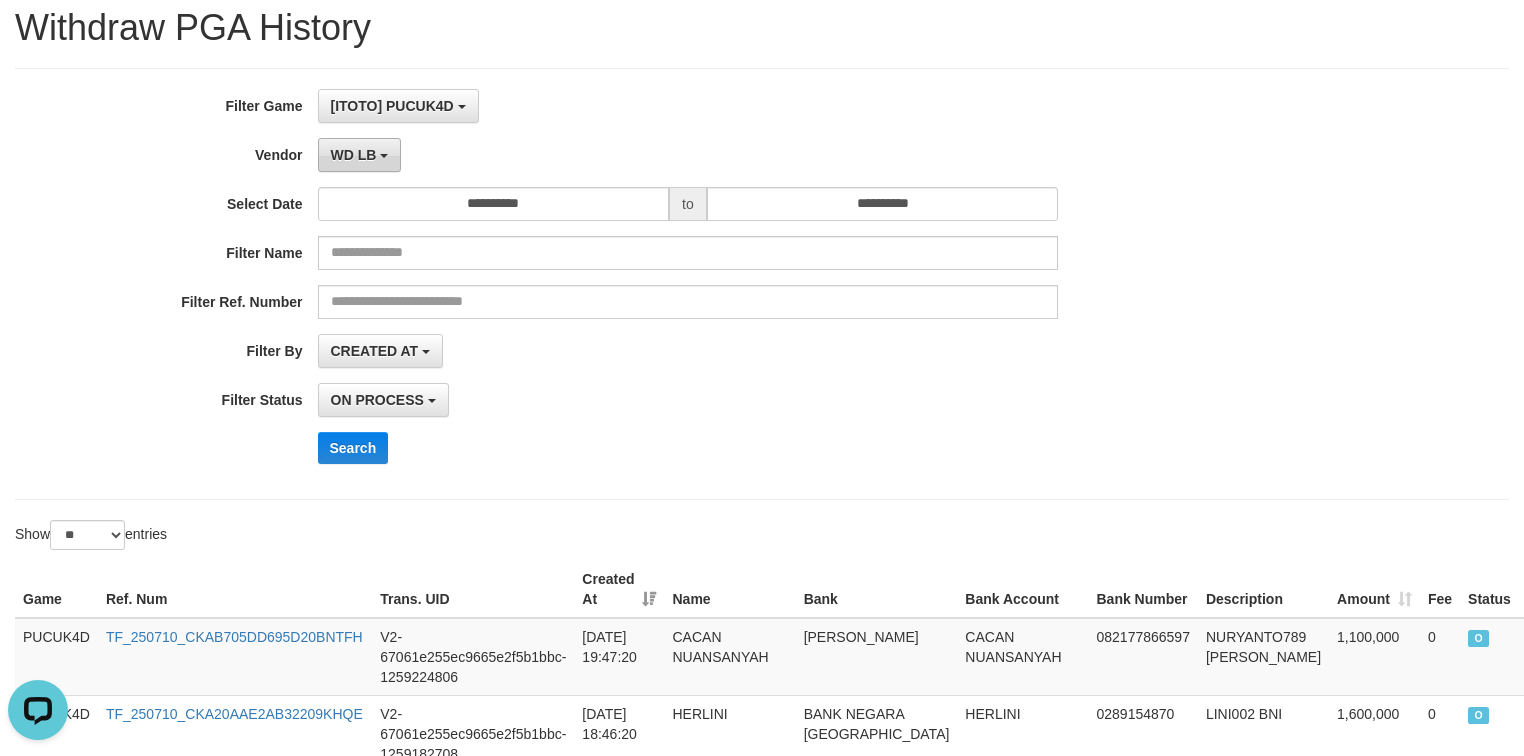 click on "WD LB" at bounding box center (354, 155) 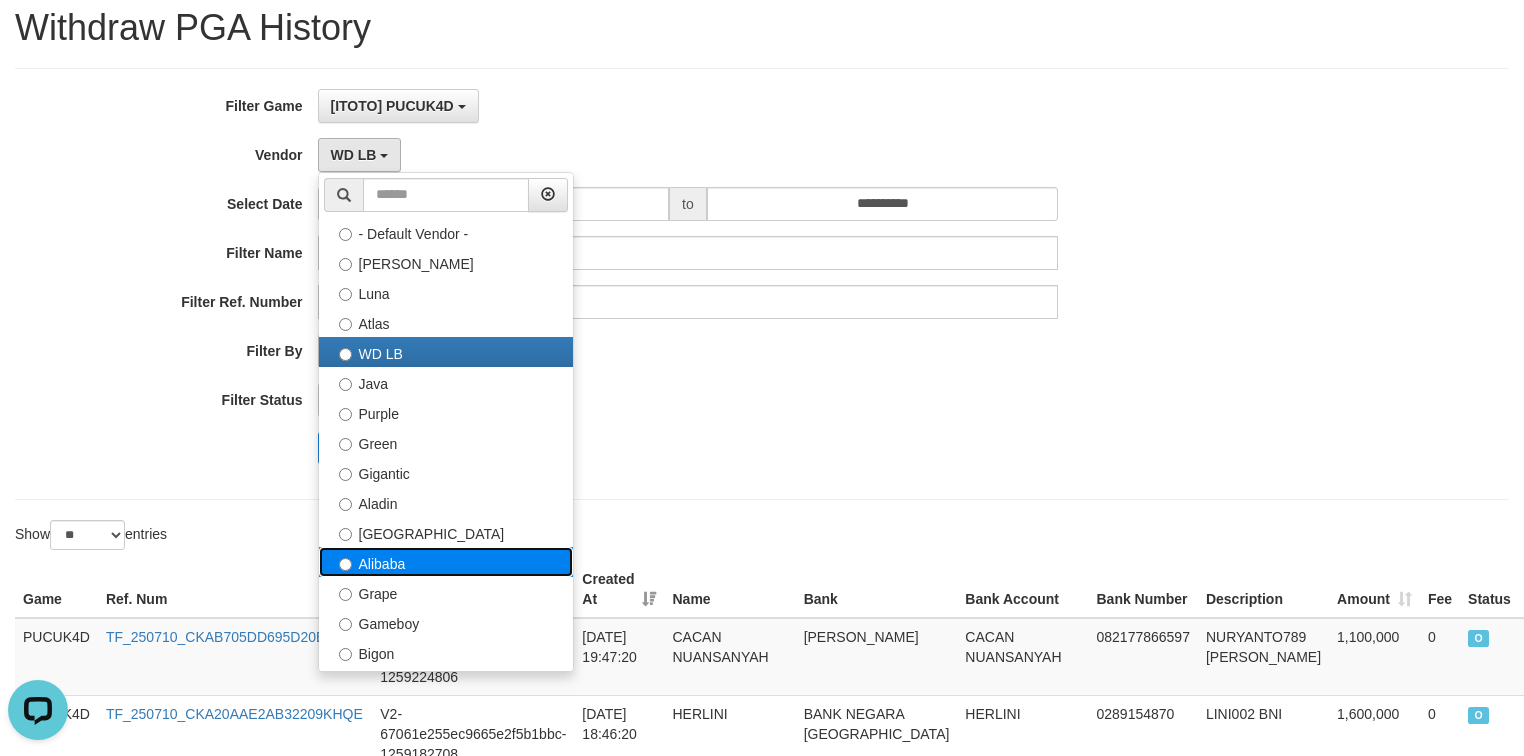 click on "Alibaba" at bounding box center (446, 562) 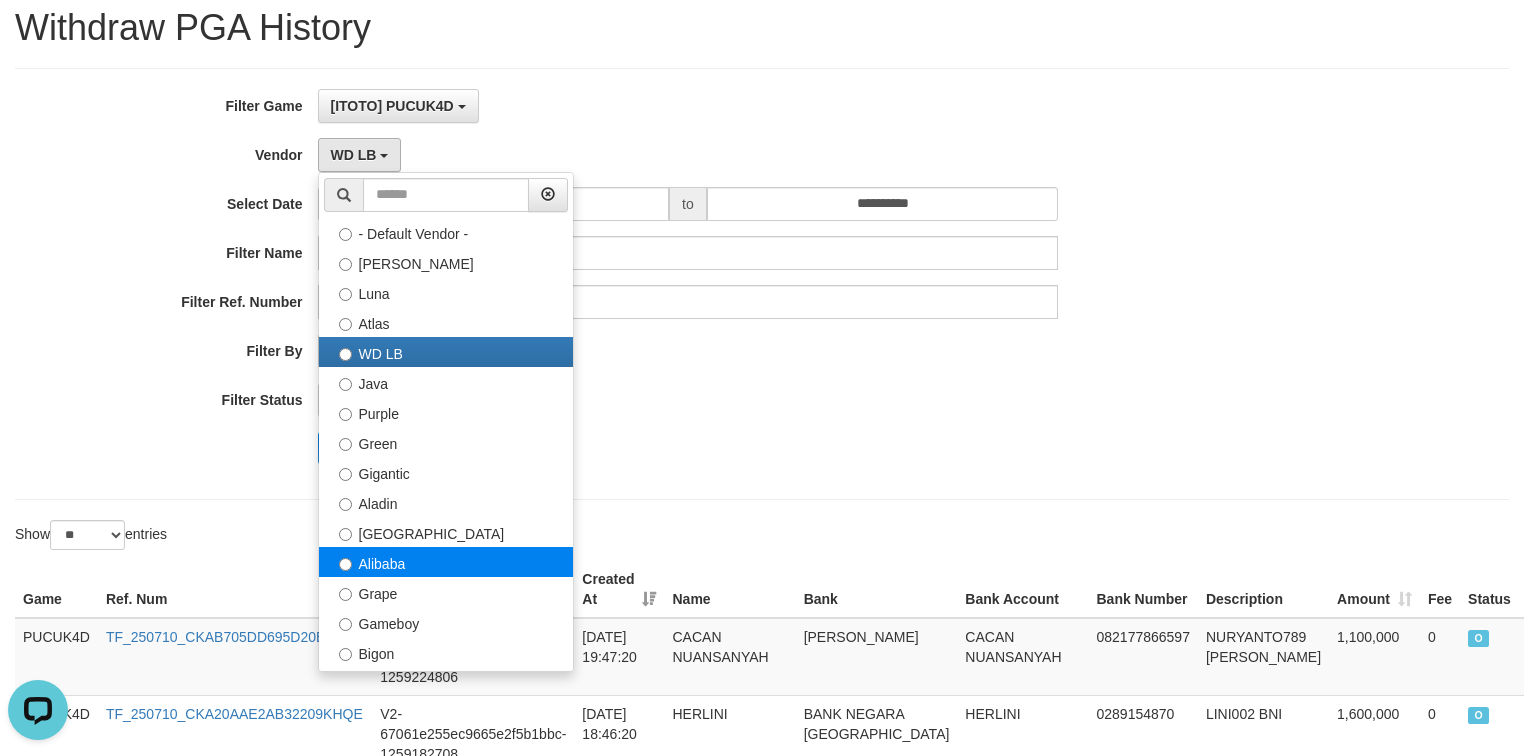 select on "**********" 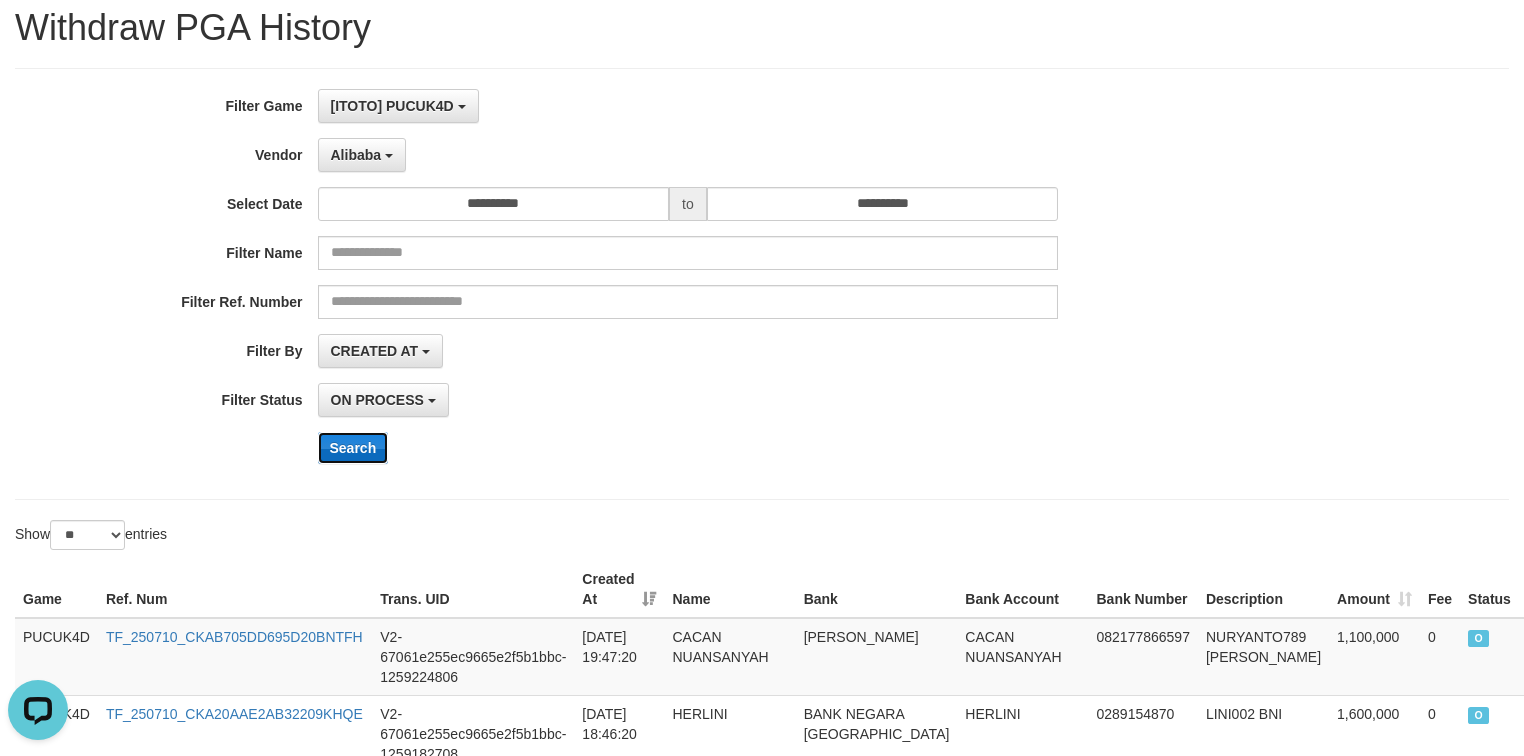 click on "Search" at bounding box center [353, 448] 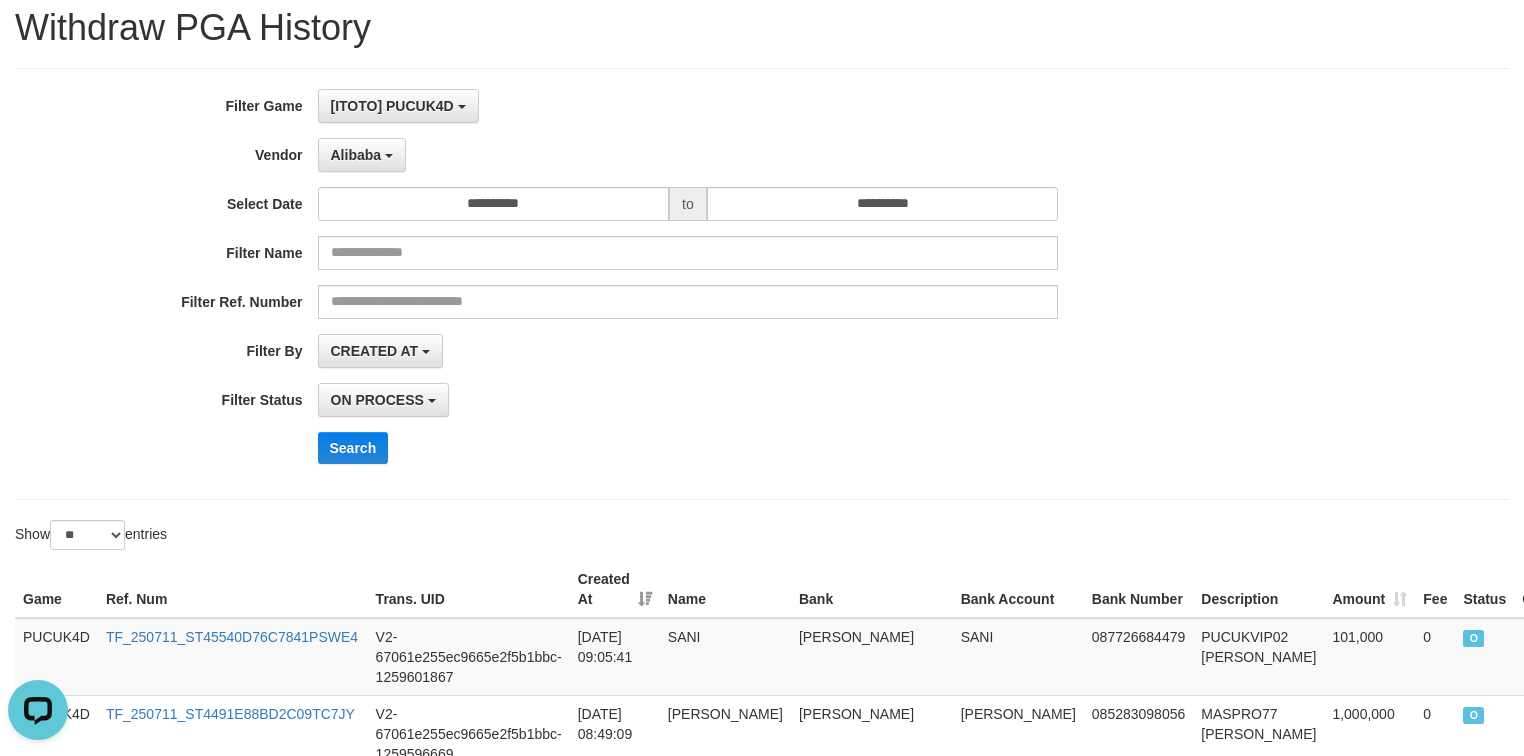 scroll, scrollTop: 384, scrollLeft: 0, axis: vertical 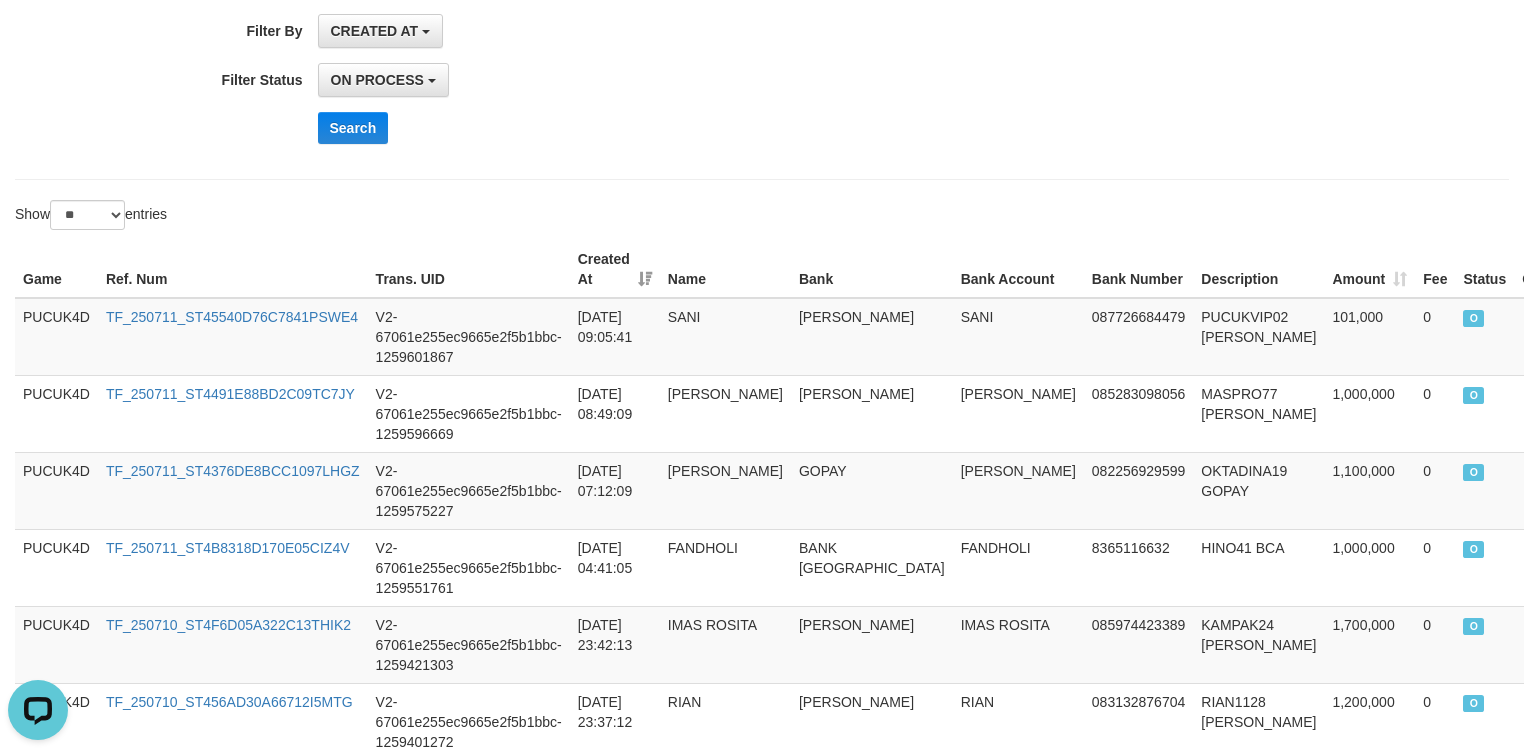 click on "**********" at bounding box center (762, 295) 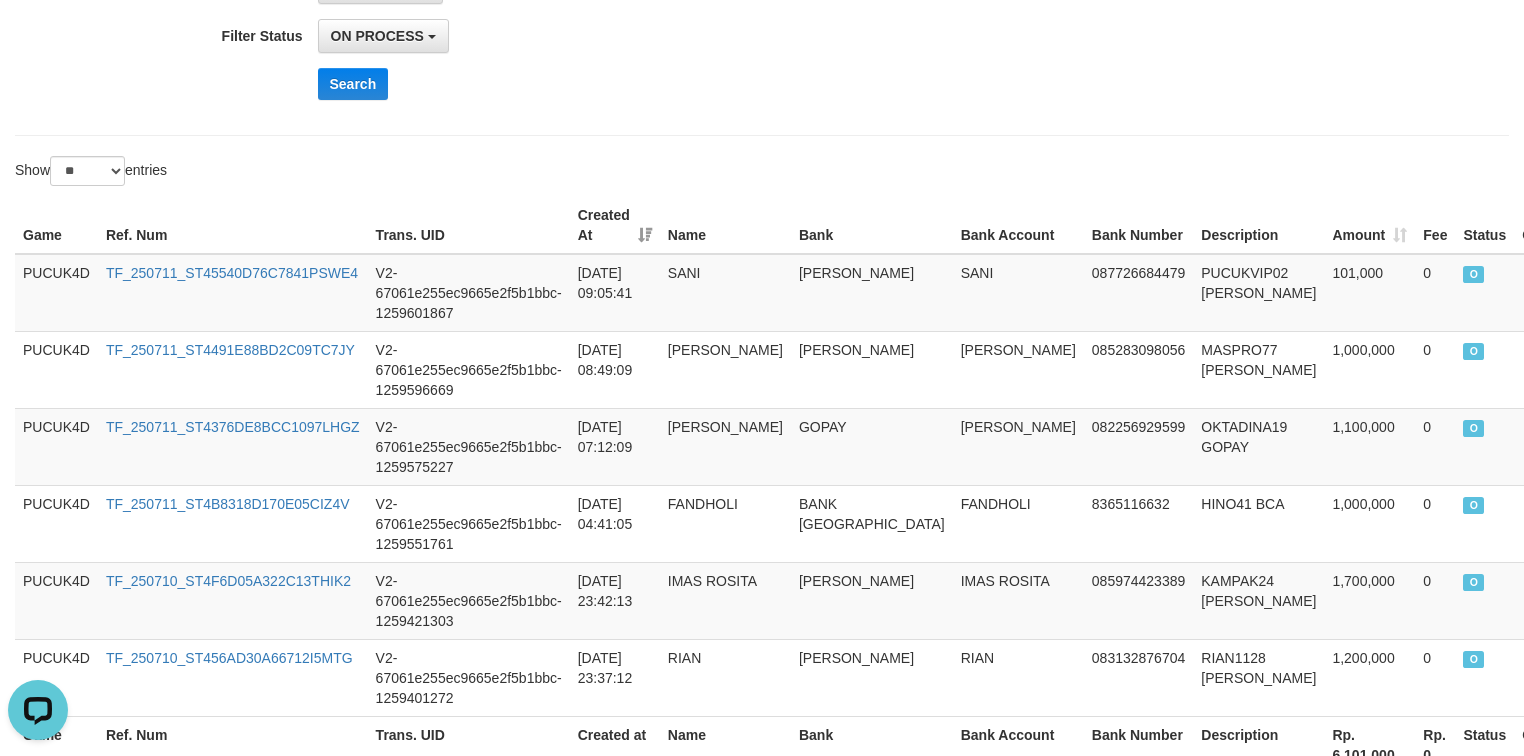 scroll, scrollTop: 464, scrollLeft: 0, axis: vertical 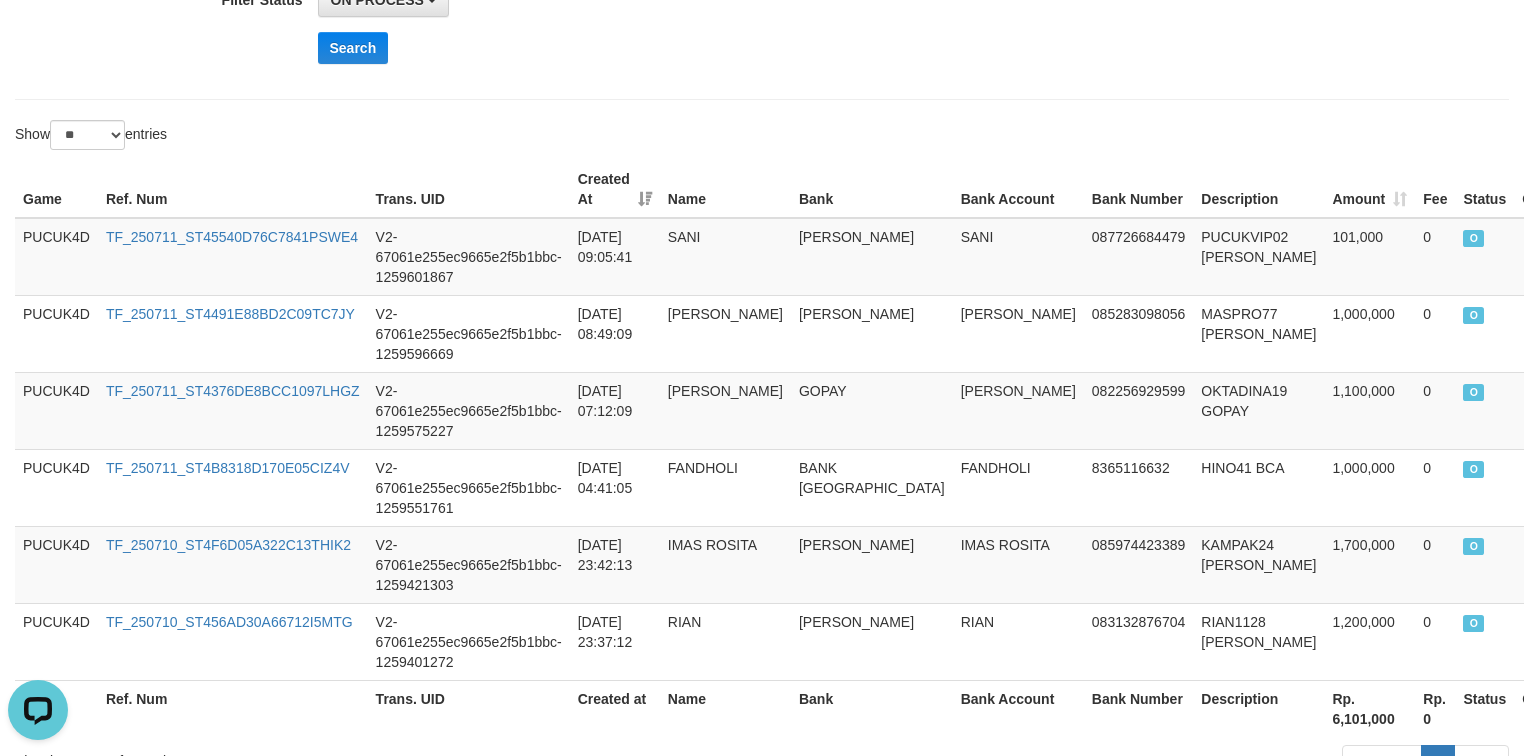 click on "Game Ref. Num Trans. UID Created At Name Bank Bank Account Bank Number Description Amount Fee Status Operator
Game Ref. Num Trans. UID Created at Name Bank Bank Account Bank Number Description Rp. 6,101,000 Rp. 0 Status Operator
PUCUK4D TF_[DRIVERS_LICENSE_NUMBER]_ST45540D76C7841PSWE4 V2-67061e255ec9665e2f5b1bbc-1259601867 [DATE] 09:05:41 [GEOGRAPHIC_DATA][PERSON_NAME] 087726684479 PUCUKVIP02 [PERSON_NAME] 101,000 0 O   PUCUK4D TF_250711_ST4491E88BD2C09TC7JY V2-67061e255ec9665e2f5b1bbc-1259596669 [DATE] 08:49:09 [PERSON_NAME] [PERSON_NAME] 085283098056 MASPRO77 [PERSON_NAME] 1,000,000 0 O   PUCUK4D TF_250711_ST4376DE8BCC1097LHGZ V2-67061e255ec9665e2f5b1bbc-1259575227 [DATE] 07:12:09 NYONO MARIYONO GOPAY NYONO MARIYONO 082256929599 OKTADINA19 GOPAY 1,100,000 0 O   PUCUK4D TF_250711_ST4B8318D170E05CIZ4V V2-67061e255ec9665e2f5b1bbc-1259551761 [DATE] 04:41:05 FANDHOLI BANK CENTRAL ASIA FANDHOLI 8365116632 HINO41 BCA 1,000,000 0 O   PUCUK4D TF_250710_ST4F6D05A322C13THIK2 V2-67061e255ec9665e2f5b1bbc-1259421303 [PERSON_NAME] 0 O" at bounding box center (762, 449) 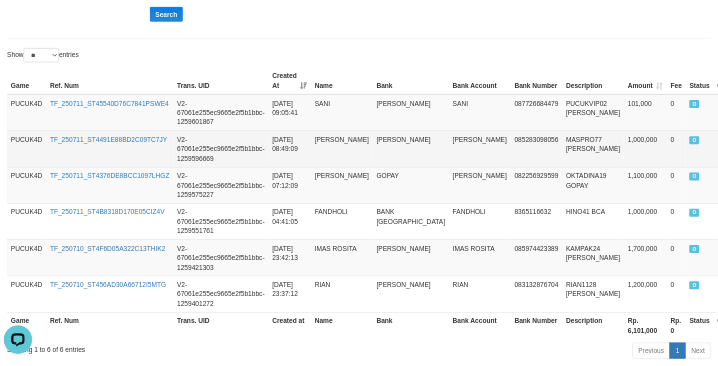 scroll, scrollTop: 464, scrollLeft: 0, axis: vertical 